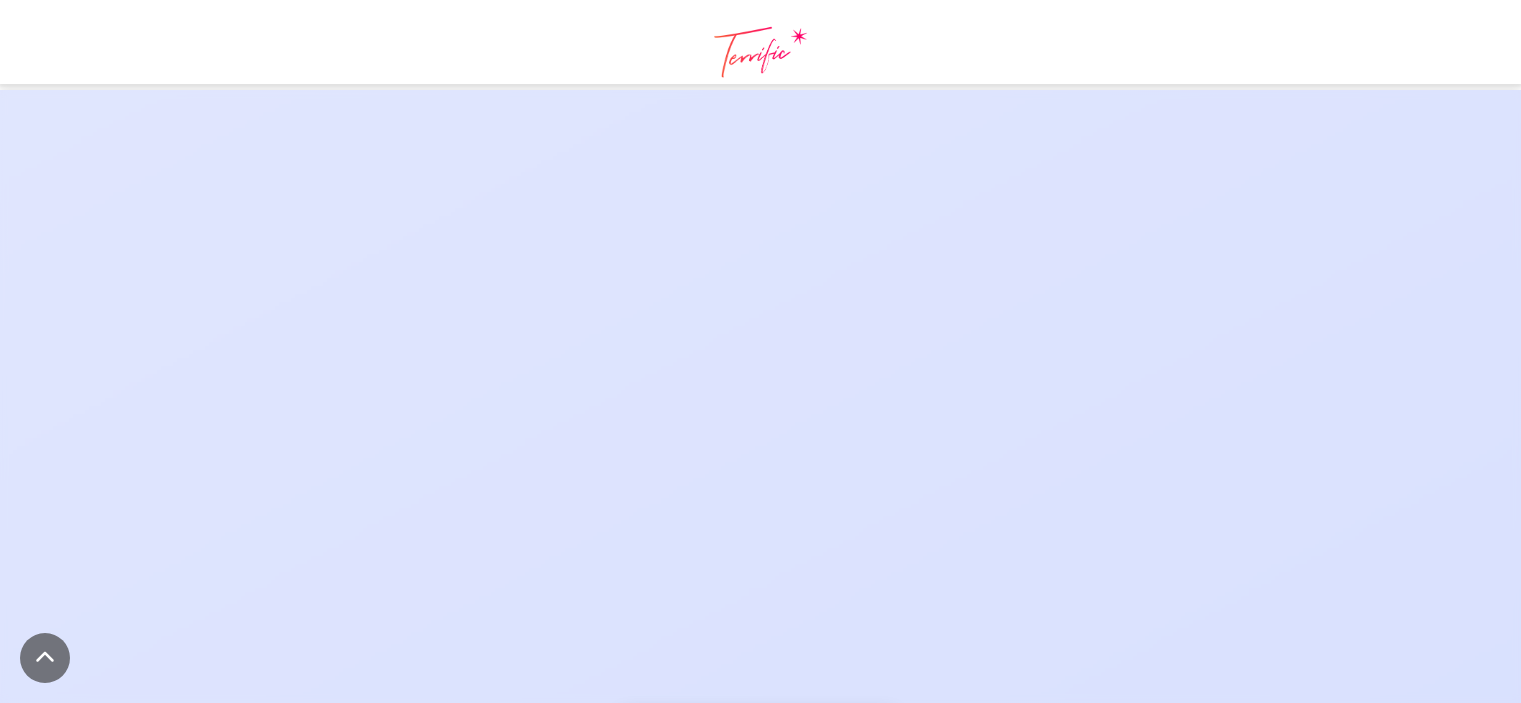 scroll, scrollTop: 2100, scrollLeft: 0, axis: vertical 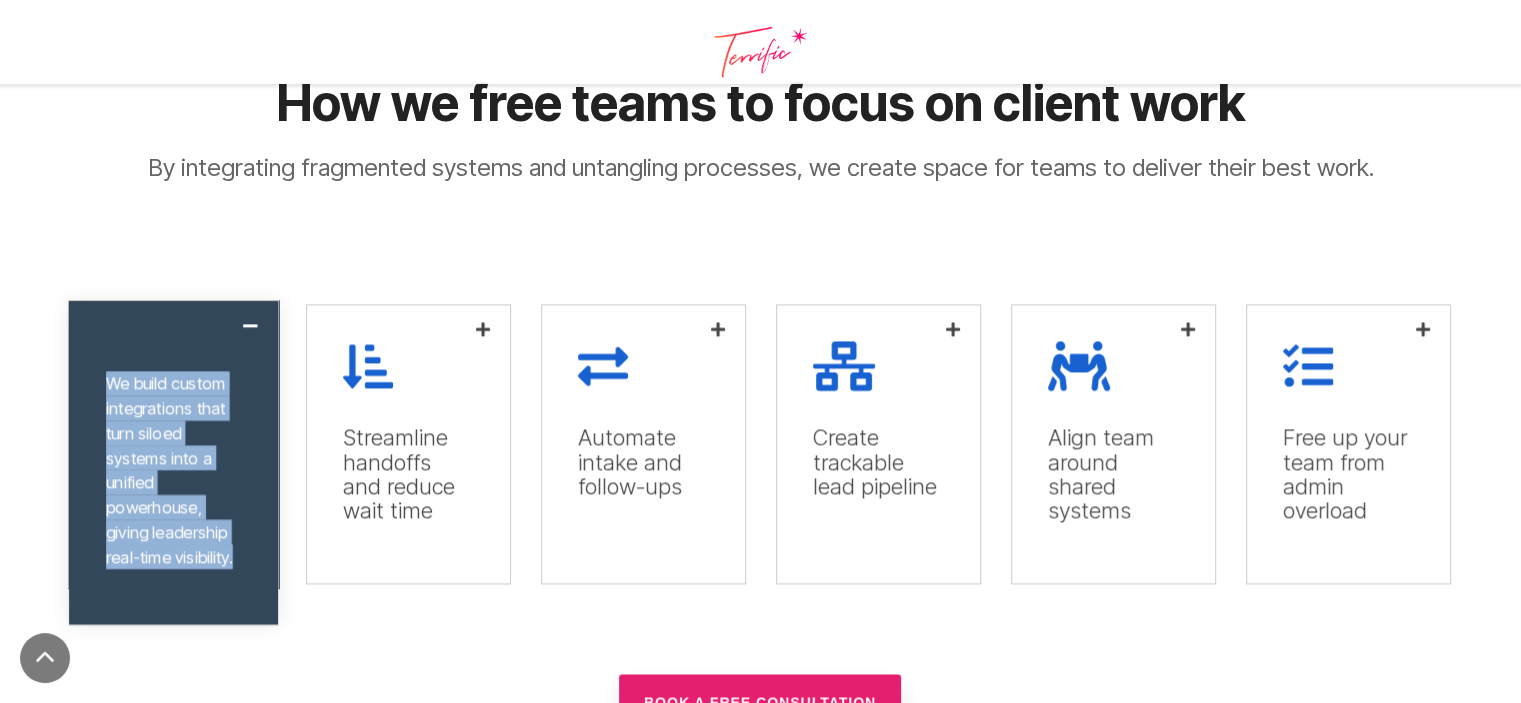 drag, startPoint x: 99, startPoint y: 378, endPoint x: 228, endPoint y: 563, distance: 225.53491 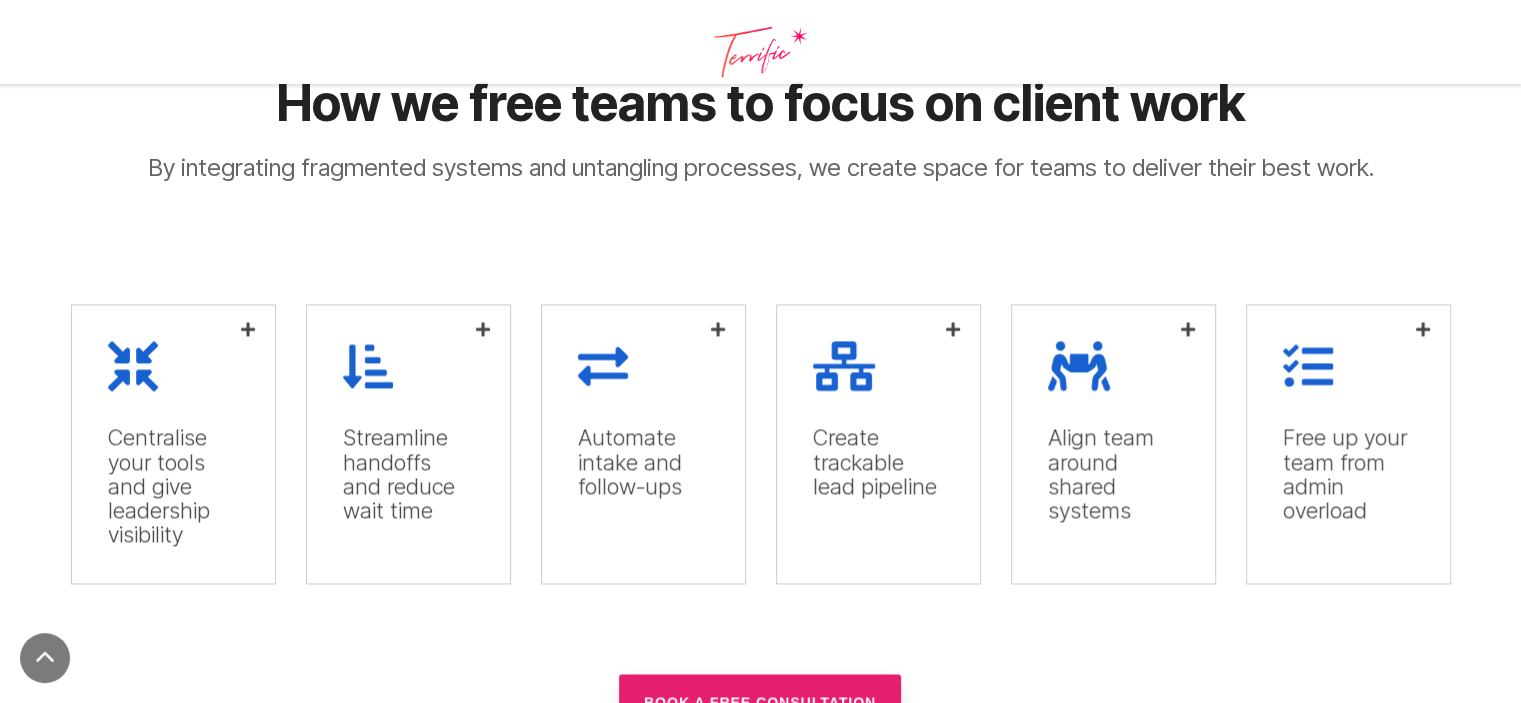 click at bounding box center [761, 262] 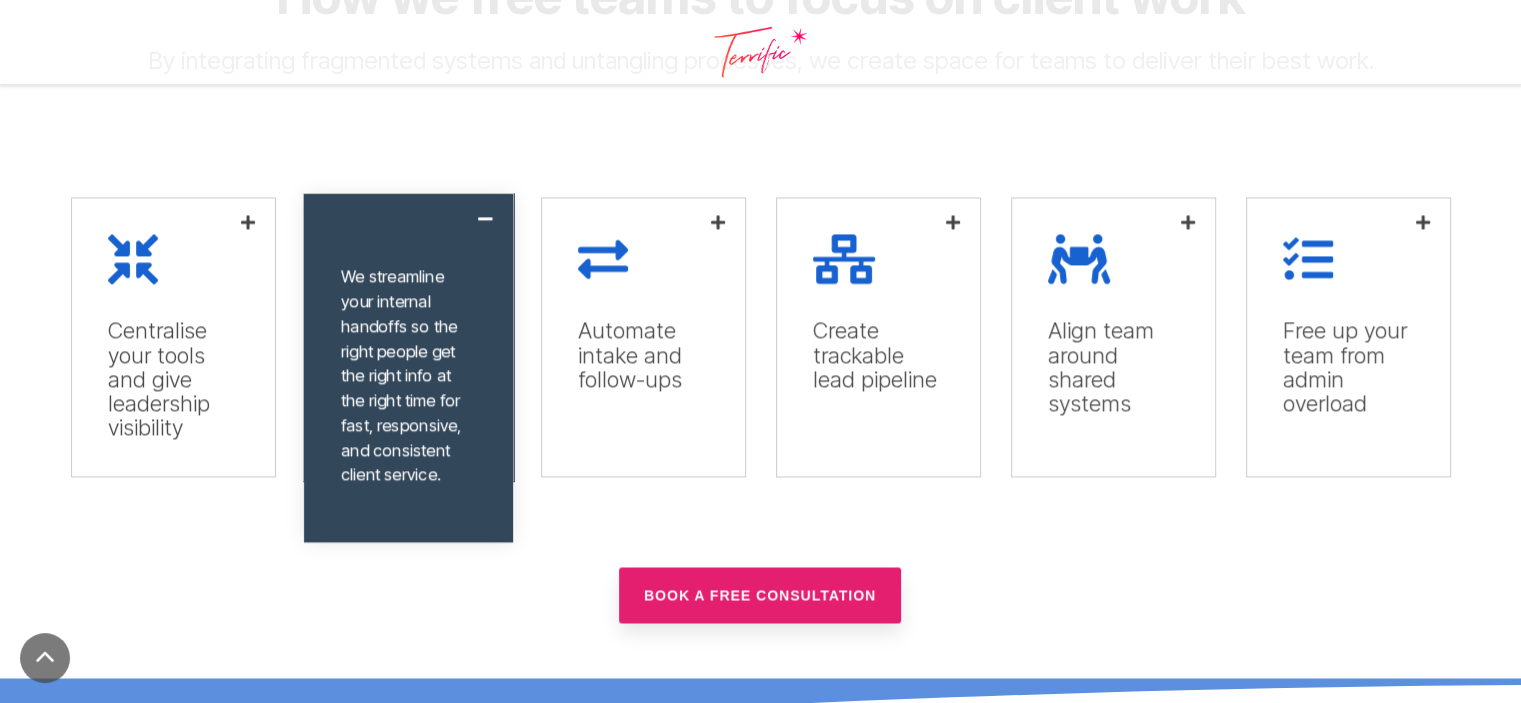 scroll, scrollTop: 2900, scrollLeft: 0, axis: vertical 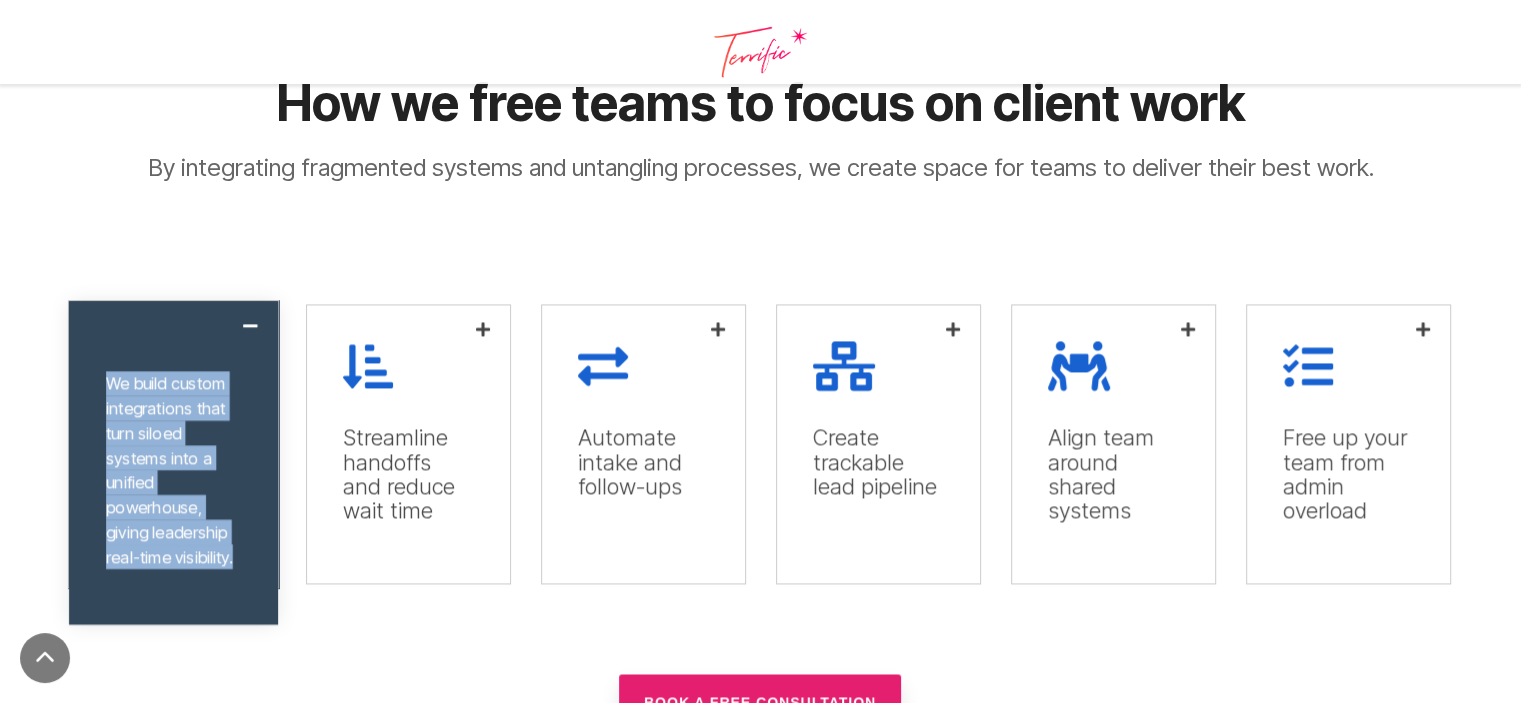 drag, startPoint x: 108, startPoint y: 374, endPoint x: 236, endPoint y: 563, distance: 228.2652 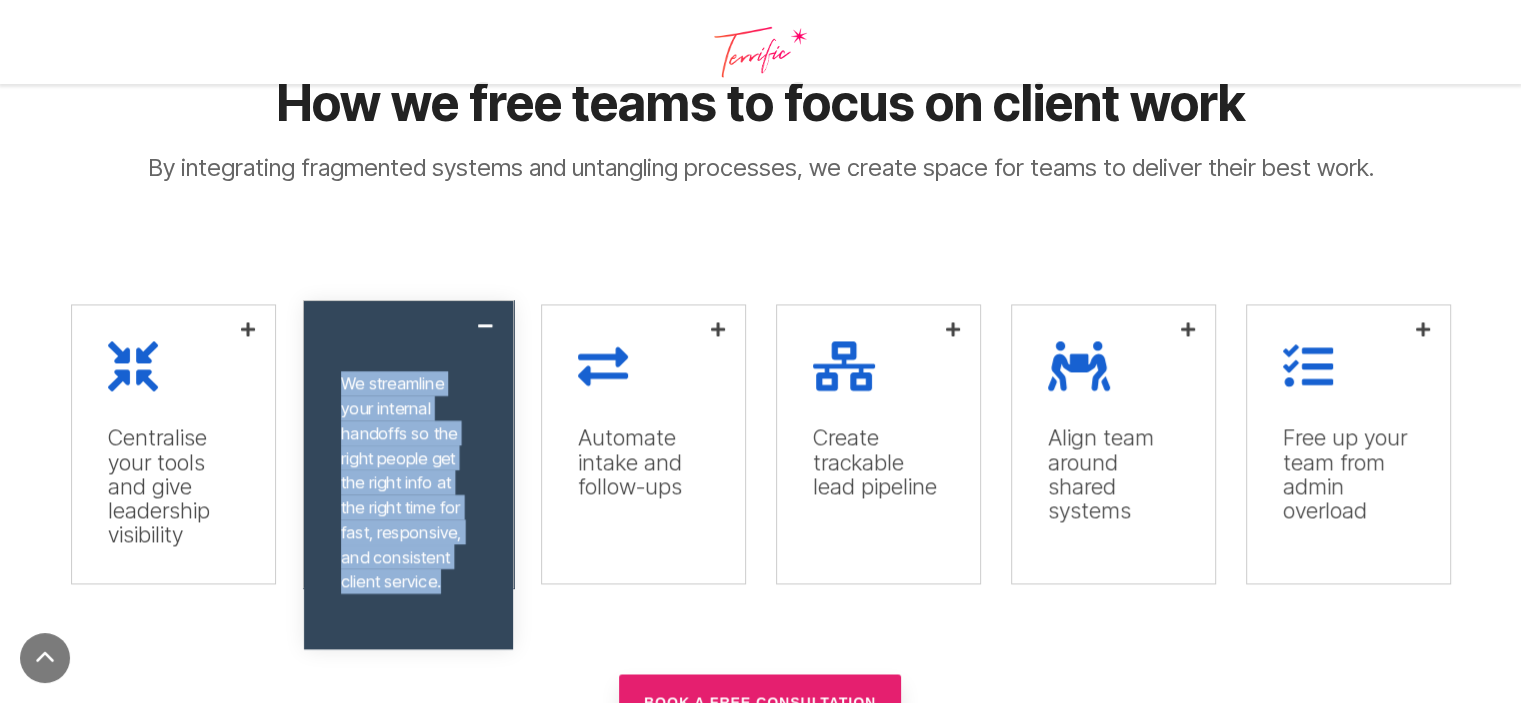 drag, startPoint x: 344, startPoint y: 383, endPoint x: 451, endPoint y: 549, distance: 197.49684 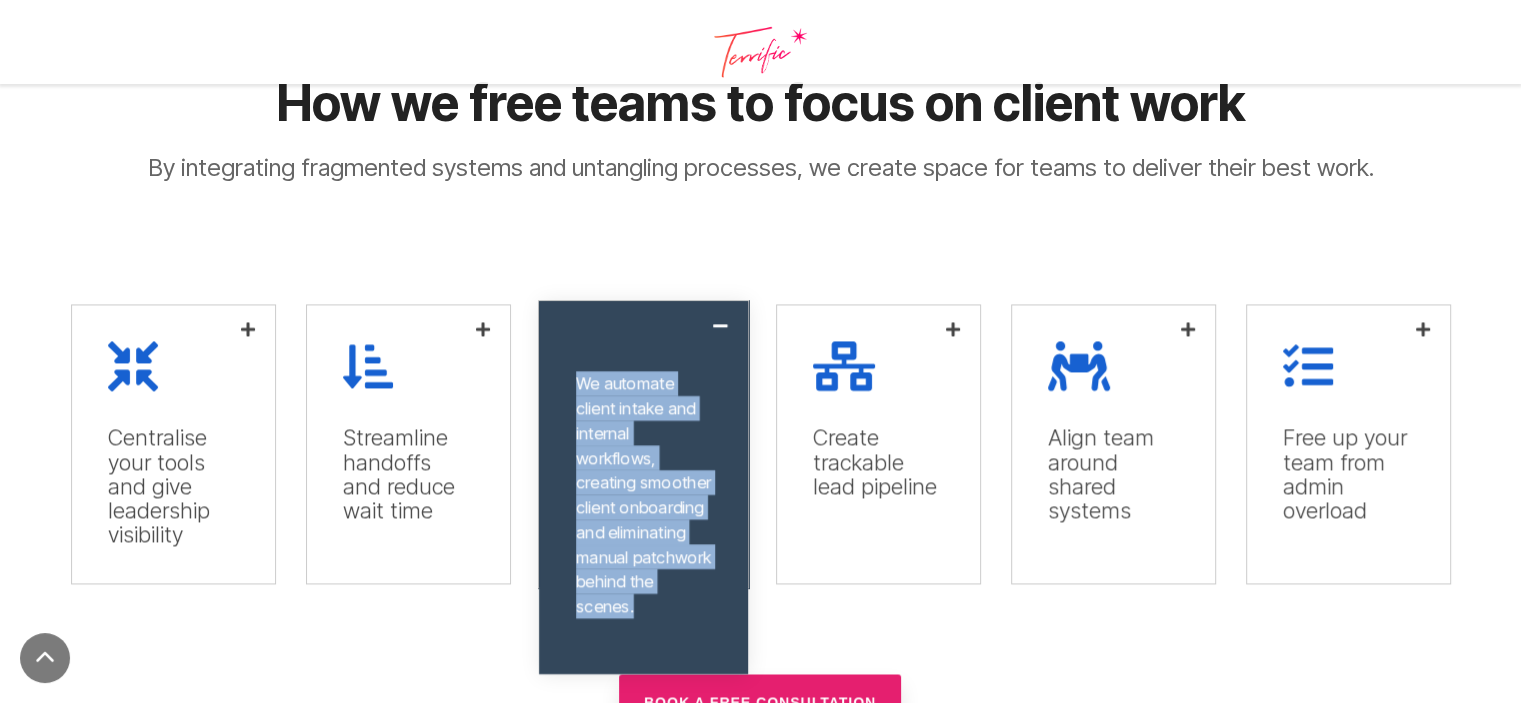 drag, startPoint x: 579, startPoint y: 380, endPoint x: 715, endPoint y: 561, distance: 226.40009 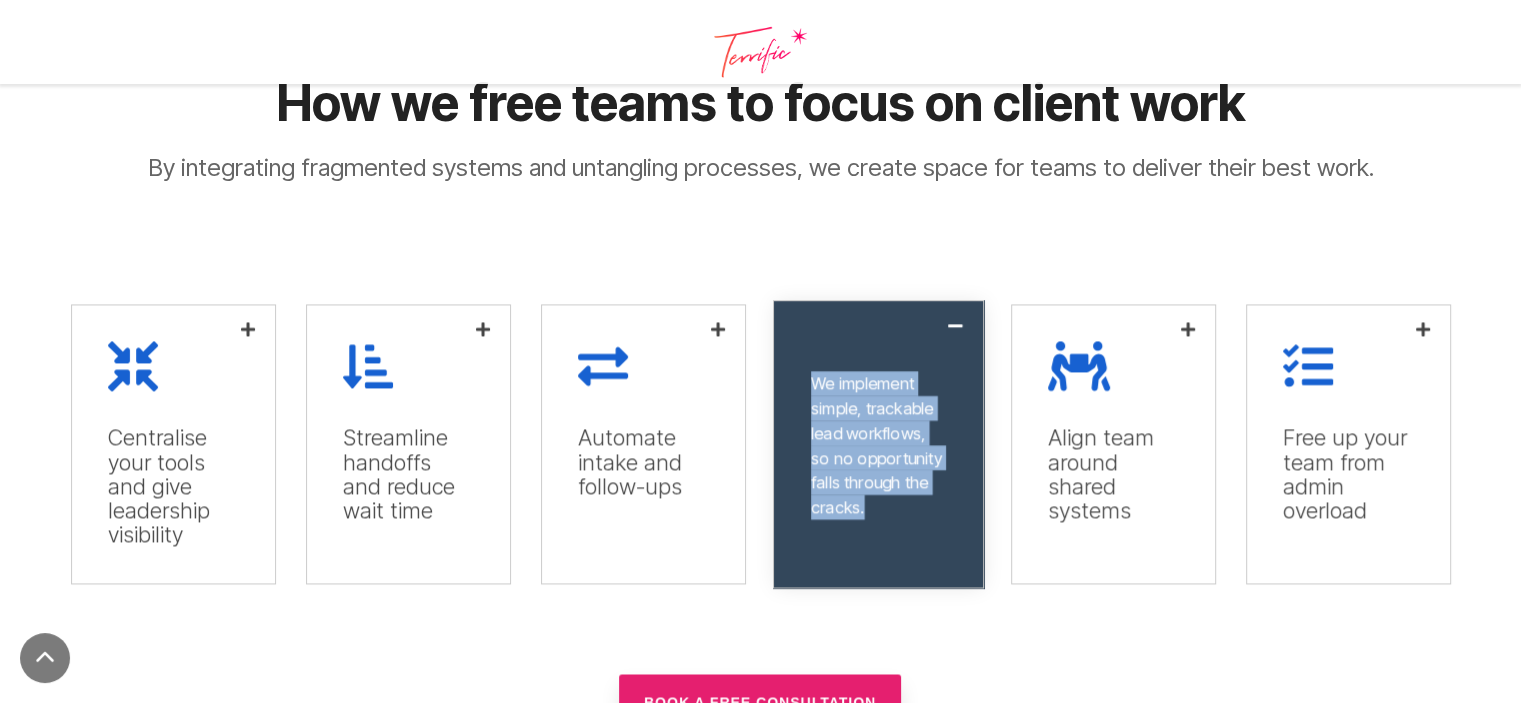 drag, startPoint x: 812, startPoint y: 376, endPoint x: 898, endPoint y: 496, distance: 147.63469 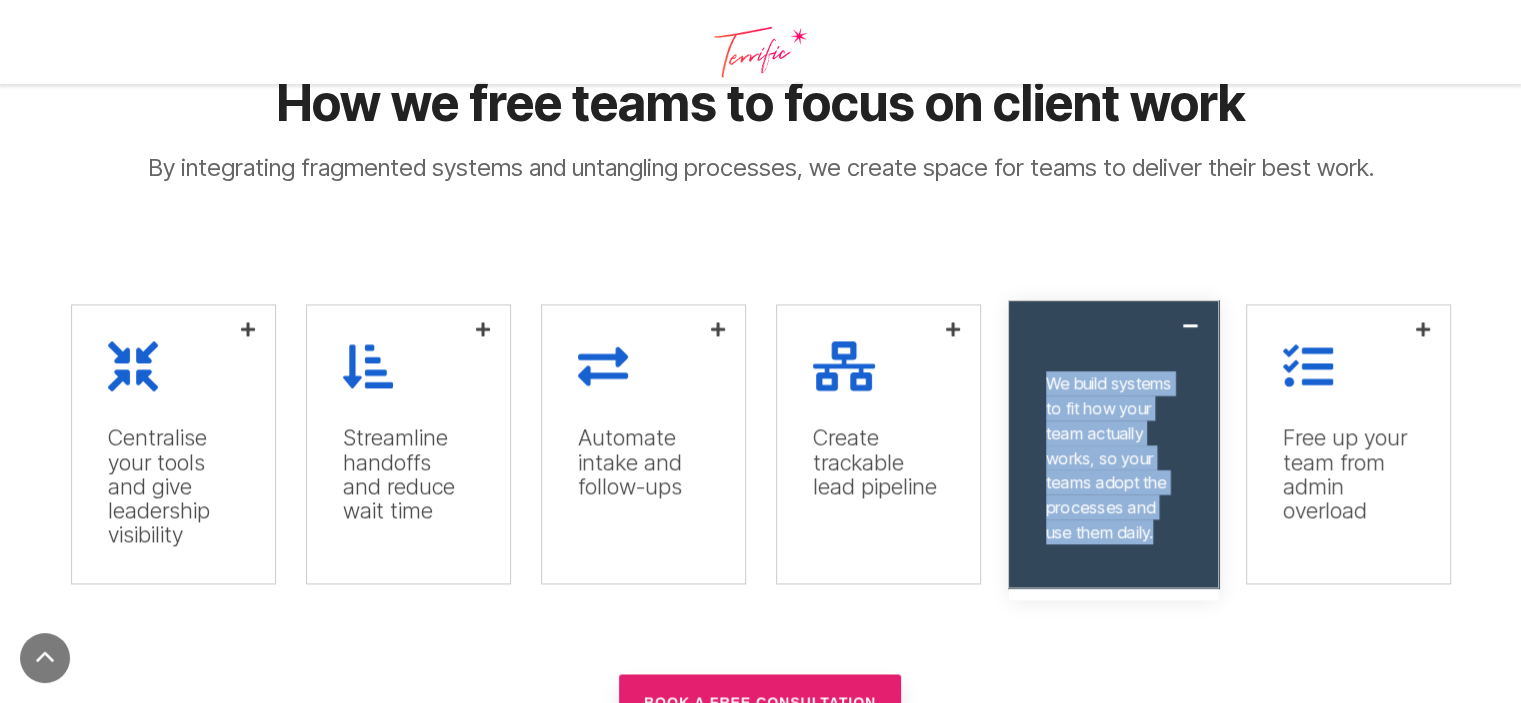 drag, startPoint x: 1050, startPoint y: 374, endPoint x: 1149, endPoint y: 531, distance: 185.60712 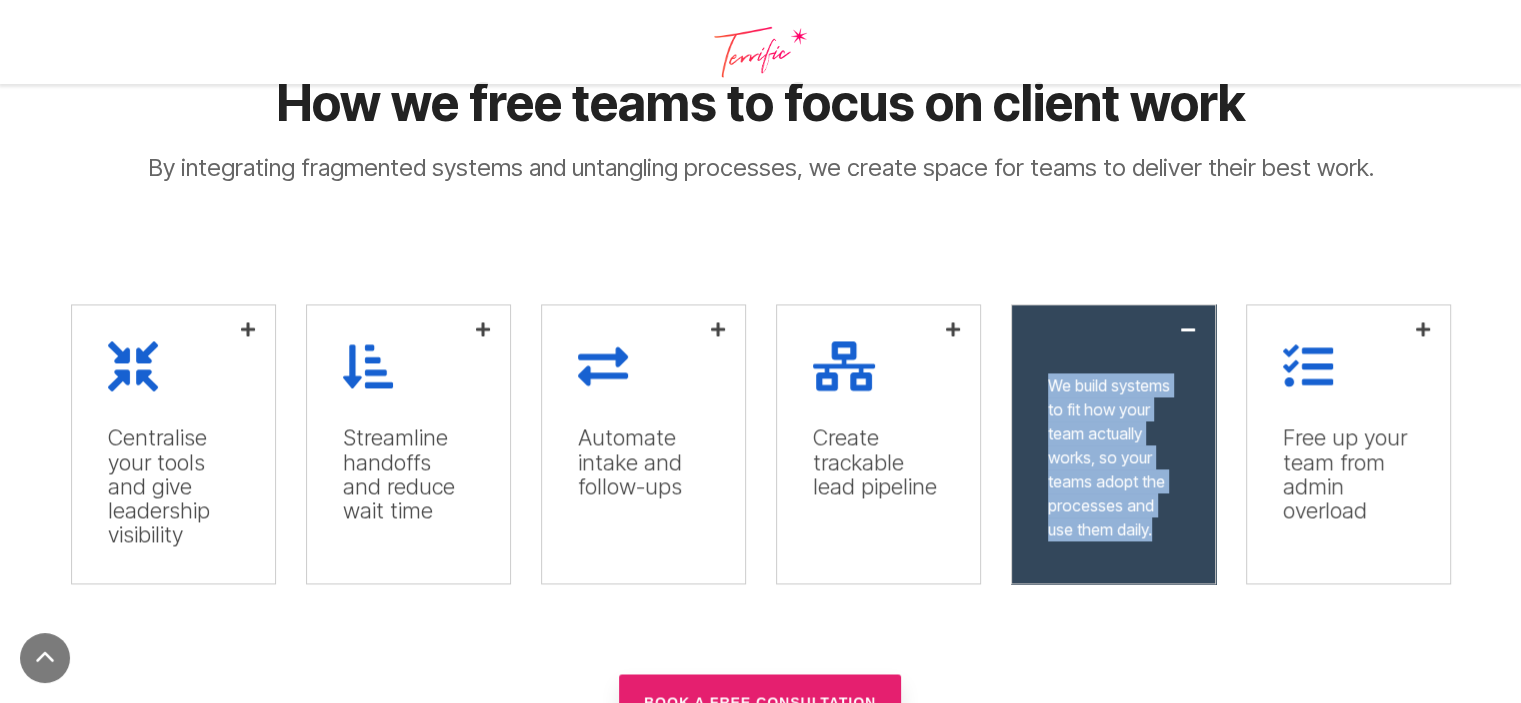 copy on "We build systems to fit how your team actually works, so your teams adopt the processes and use them daily." 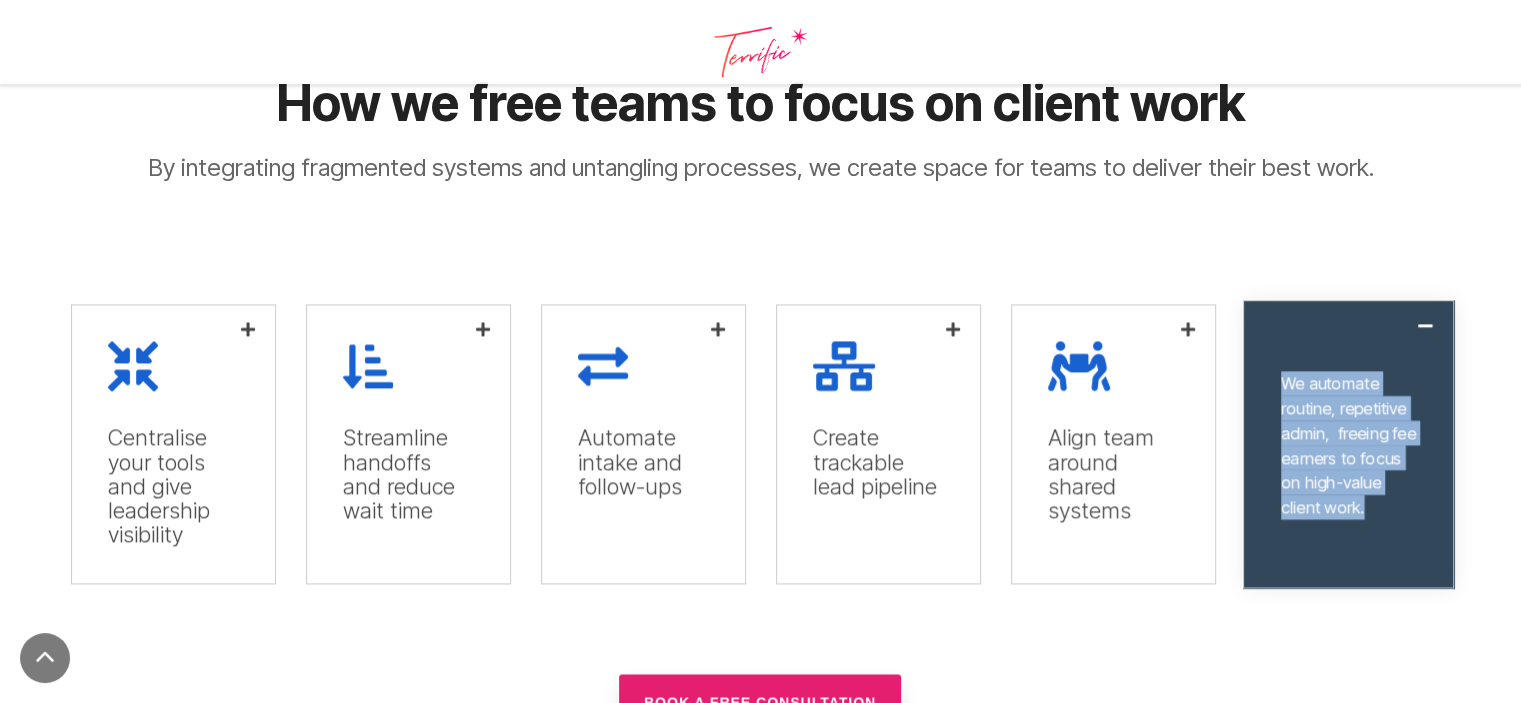 drag, startPoint x: 1284, startPoint y: 375, endPoint x: 1361, endPoint y: 514, distance: 158.90248 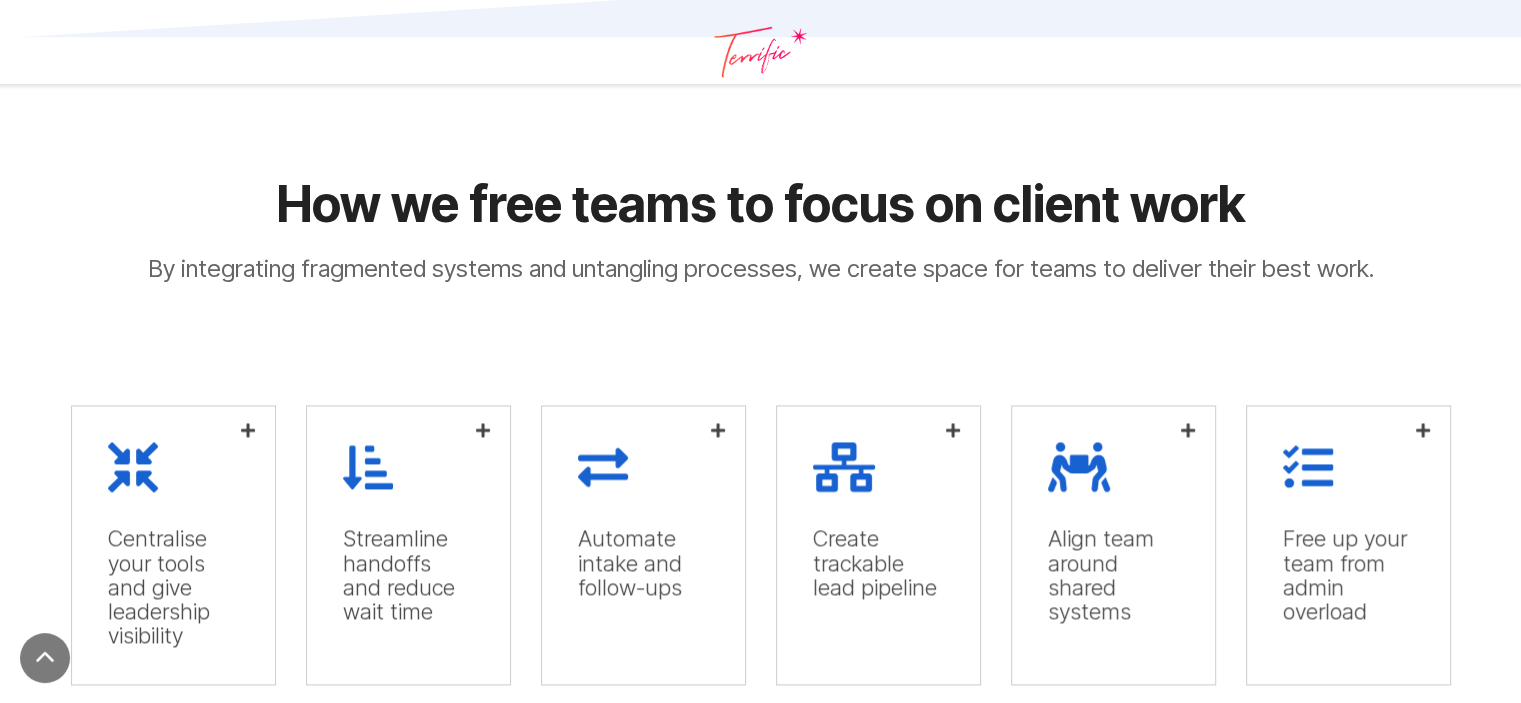 scroll, scrollTop: 2800, scrollLeft: 0, axis: vertical 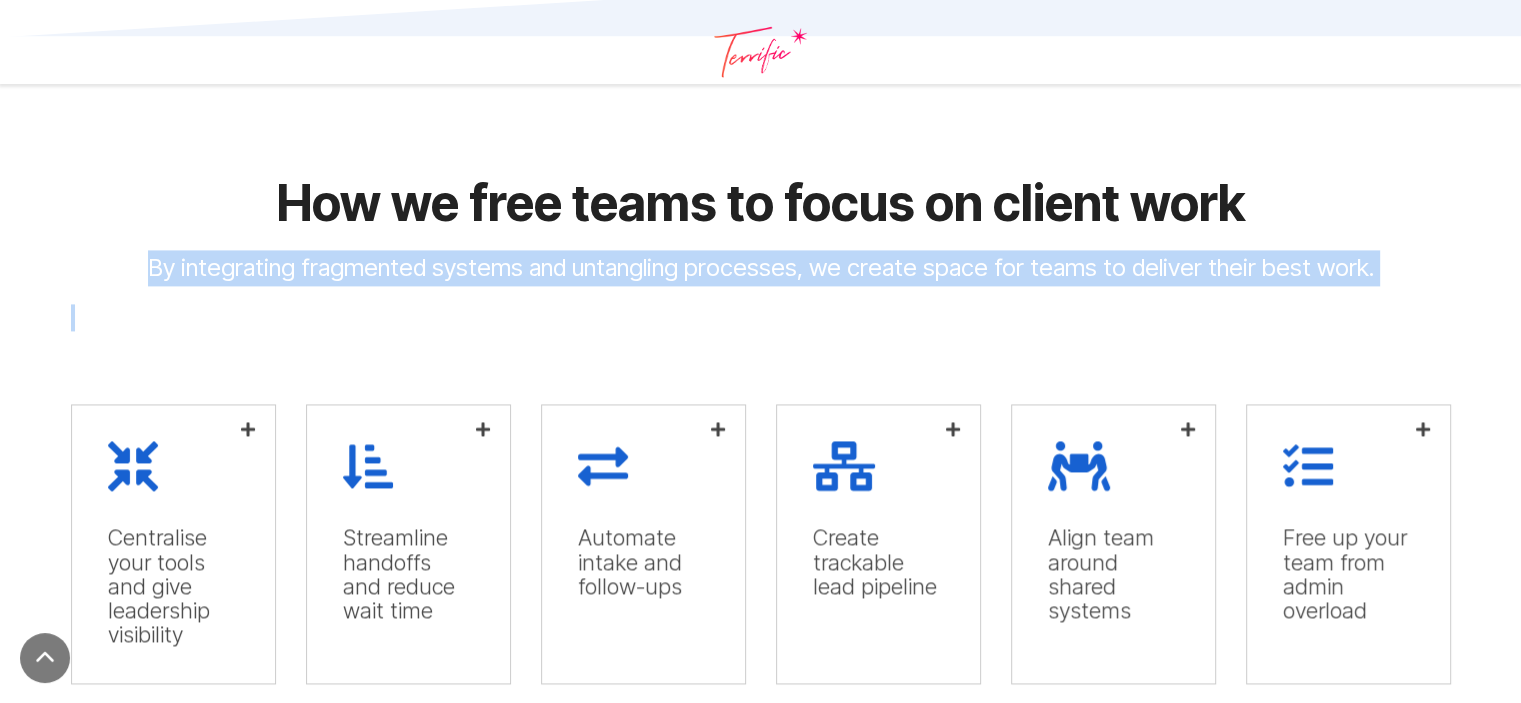 drag, startPoint x: 166, startPoint y: 273, endPoint x: 1496, endPoint y: 275, distance: 1330.0015 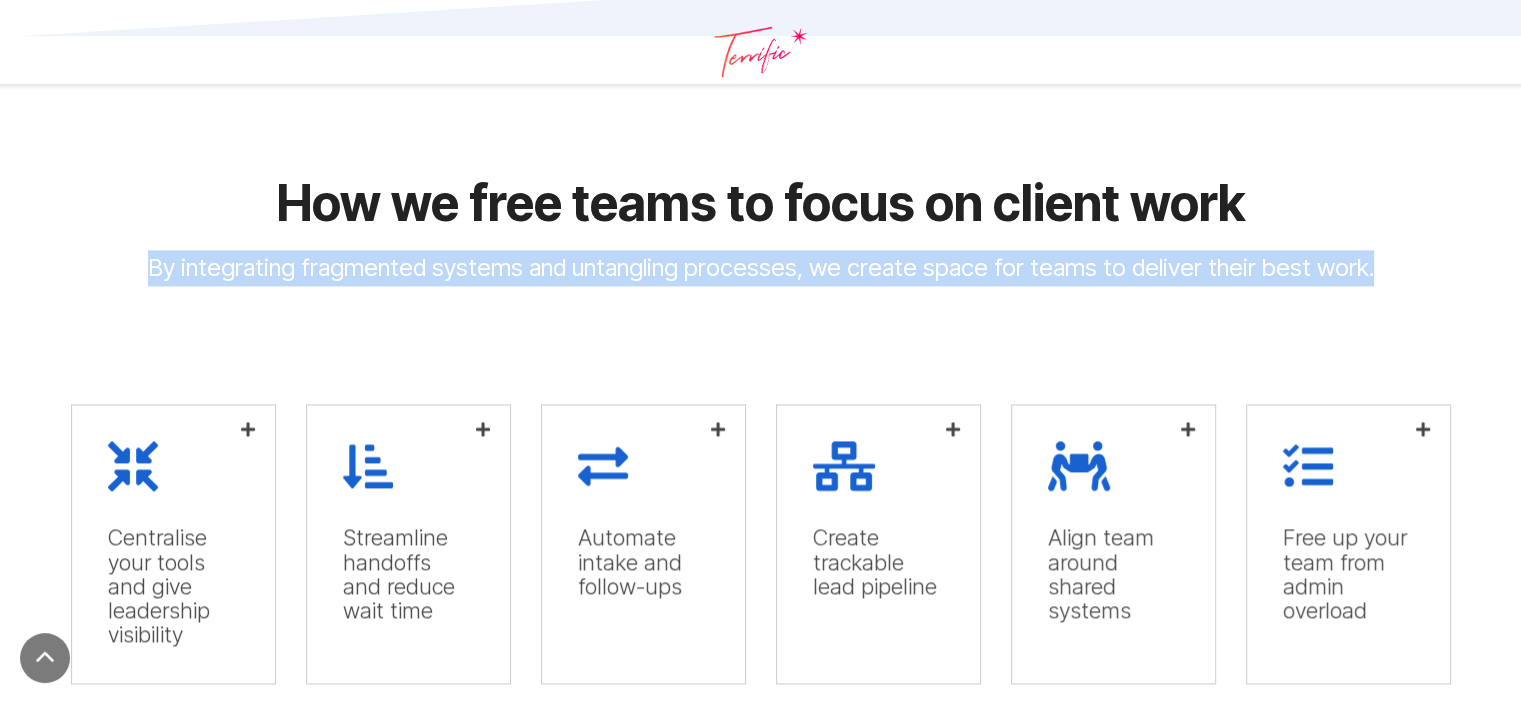 drag, startPoint x: 1350, startPoint y: 271, endPoint x: 109, endPoint y: 279, distance: 1241.0258 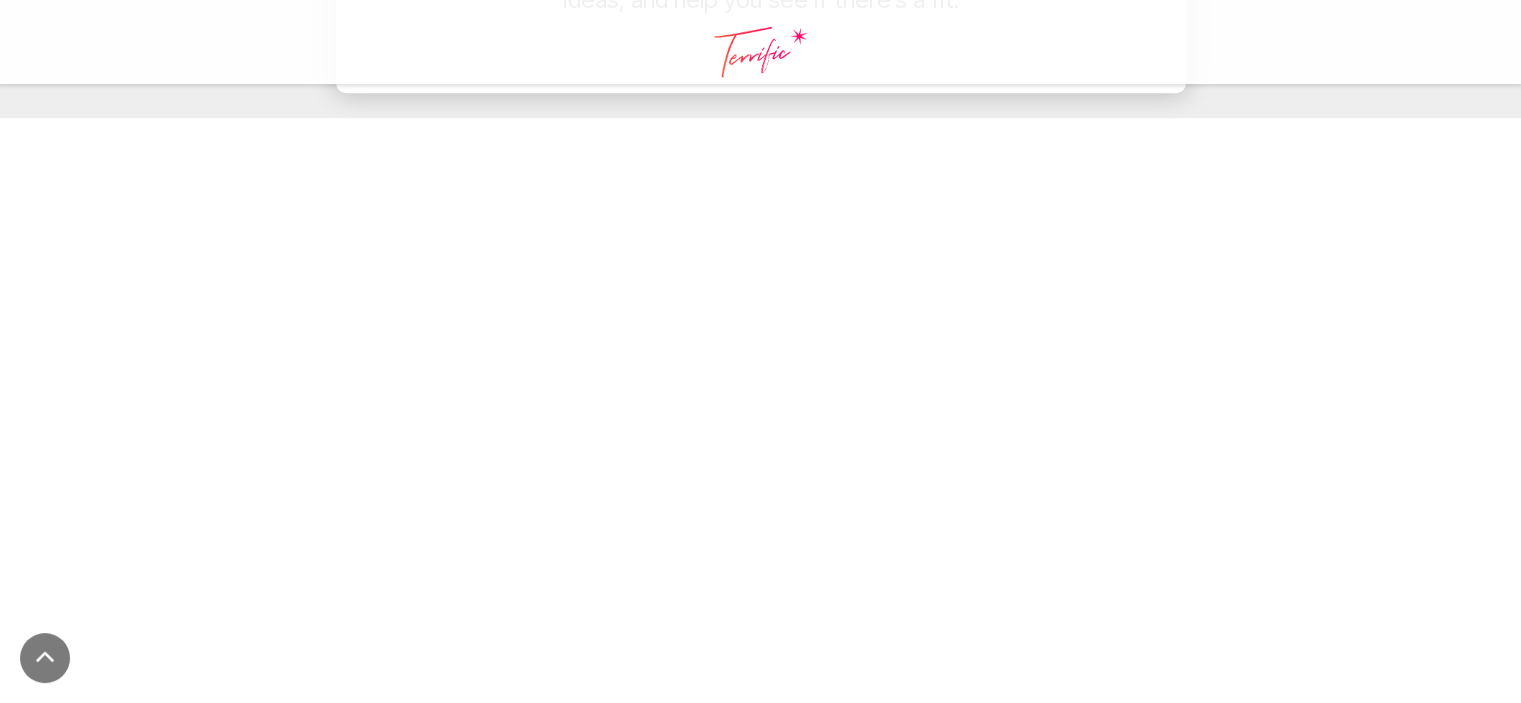 scroll, scrollTop: 9534, scrollLeft: 0, axis: vertical 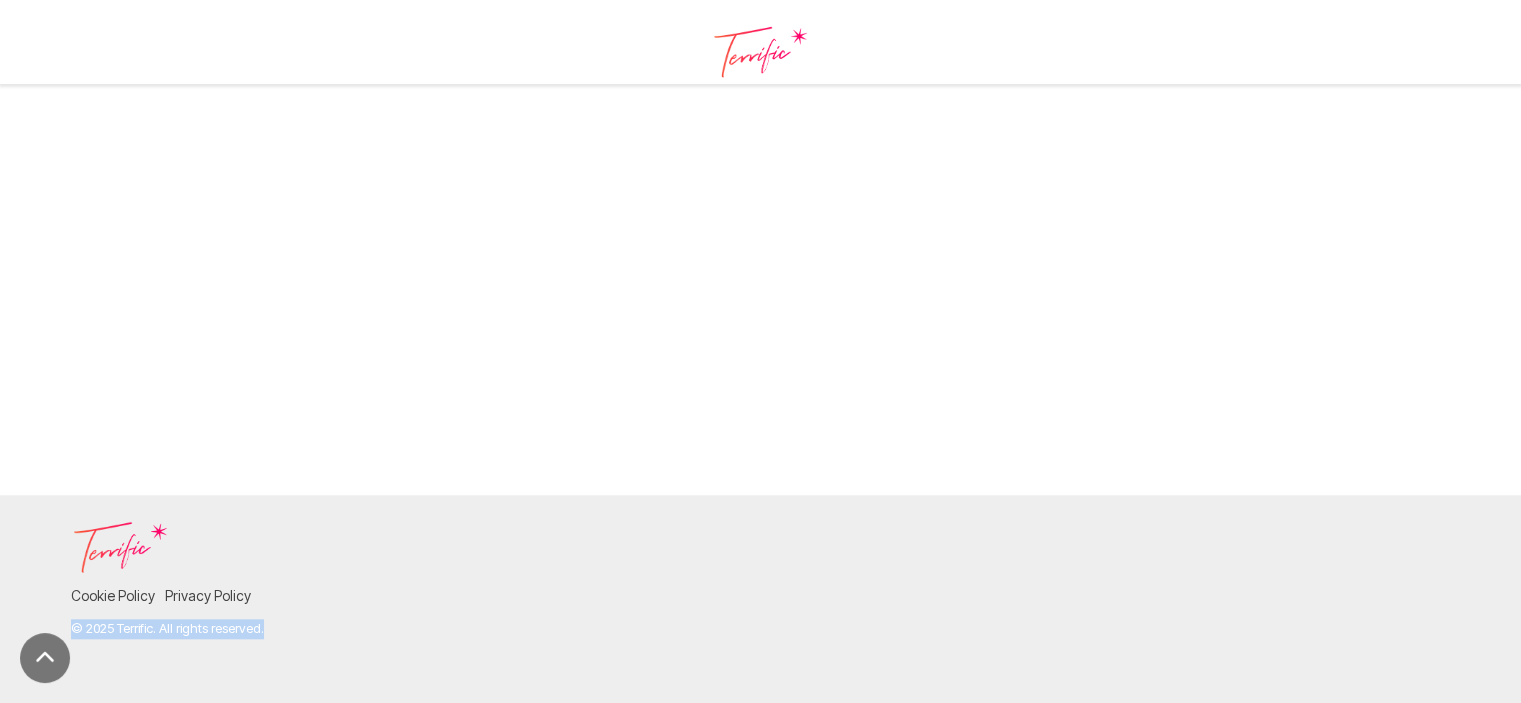 drag, startPoint x: 72, startPoint y: 625, endPoint x: 271, endPoint y: 631, distance: 199.09044 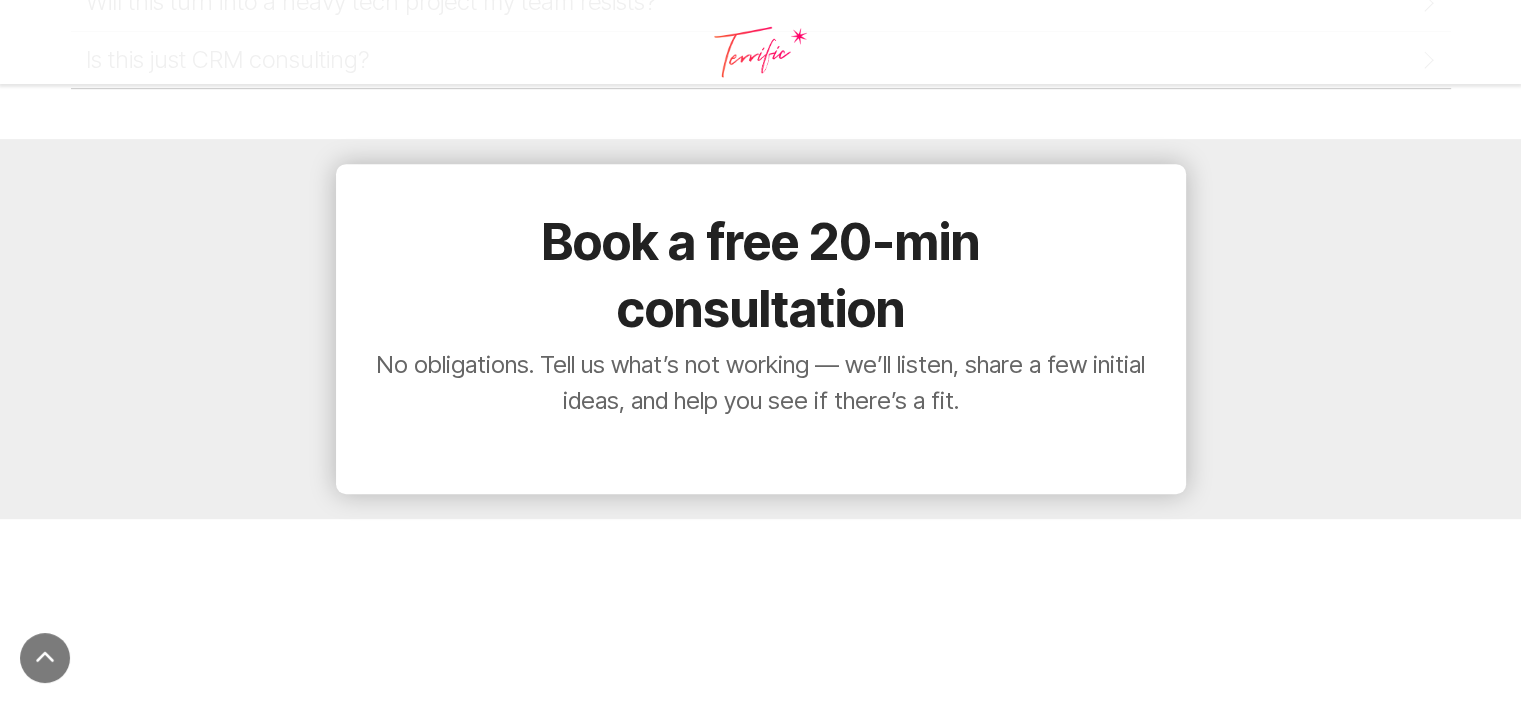scroll, scrollTop: 8734, scrollLeft: 0, axis: vertical 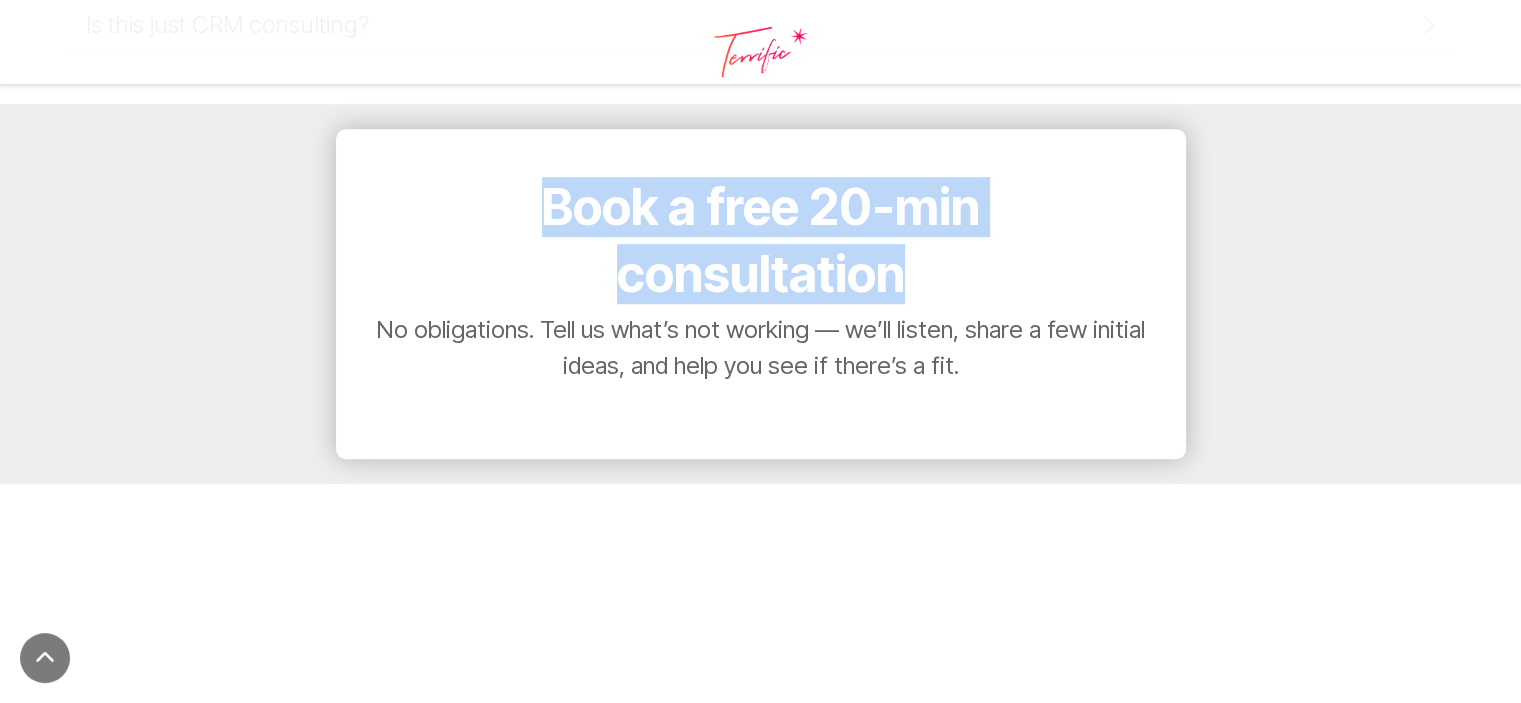 drag, startPoint x: 556, startPoint y: 210, endPoint x: 907, endPoint y: 293, distance: 360.6799 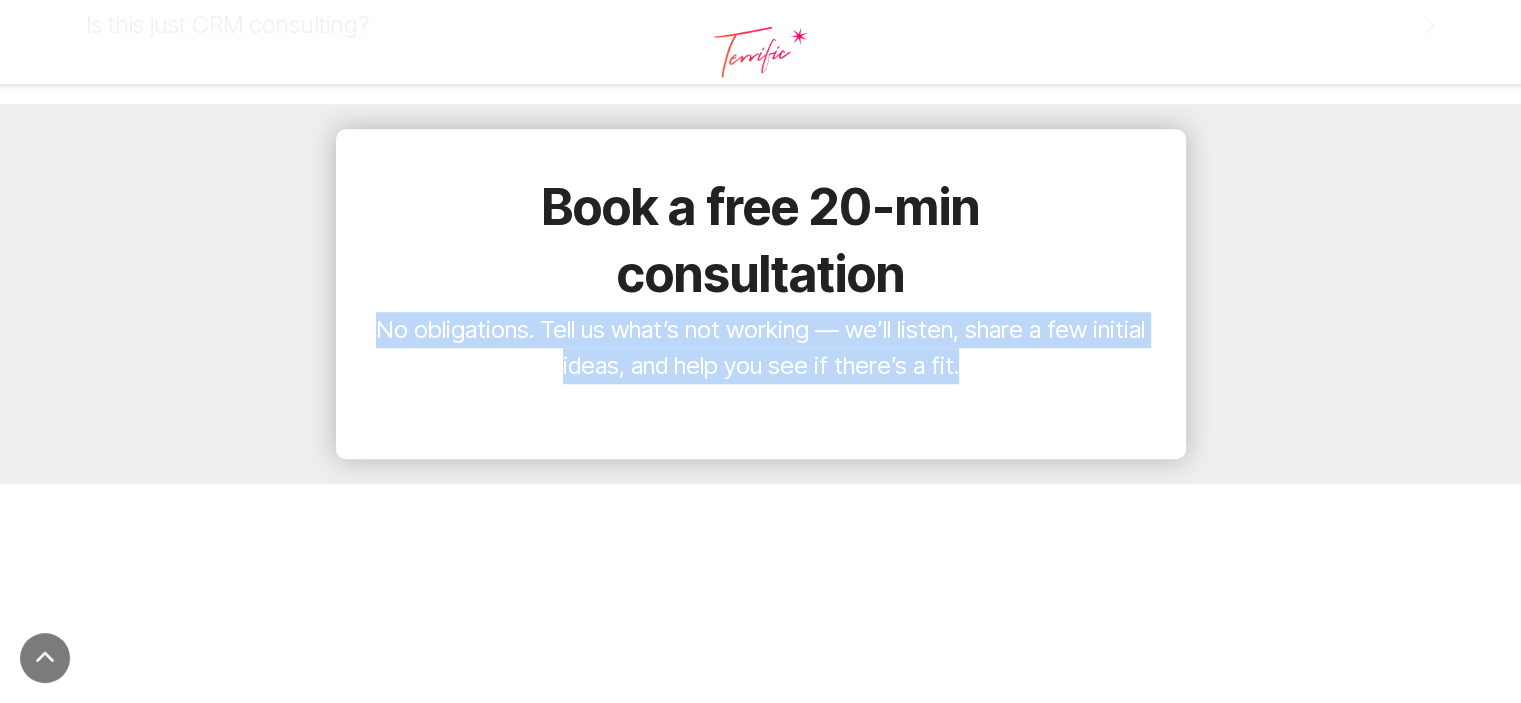 drag, startPoint x: 390, startPoint y: 323, endPoint x: 961, endPoint y: 377, distance: 573.5477 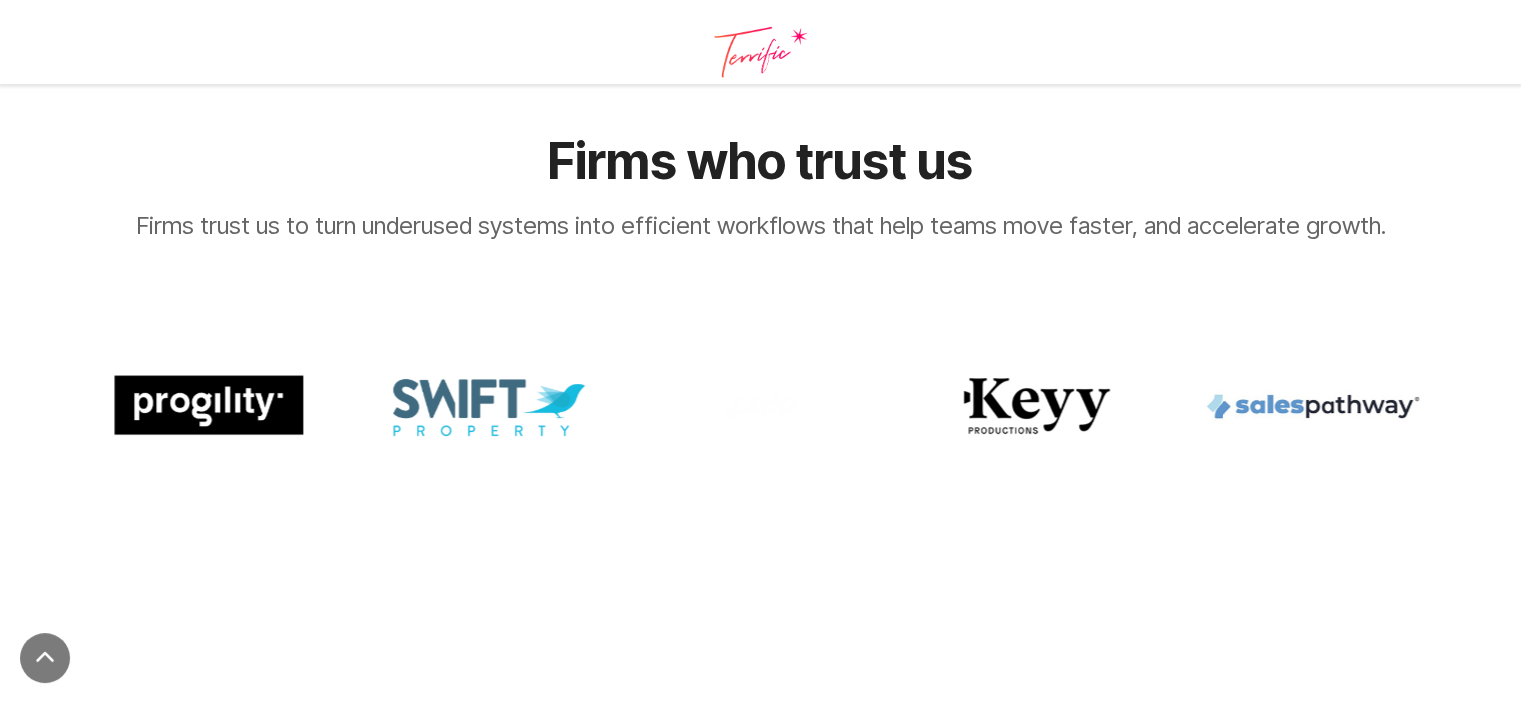 scroll, scrollTop: 8134, scrollLeft: 0, axis: vertical 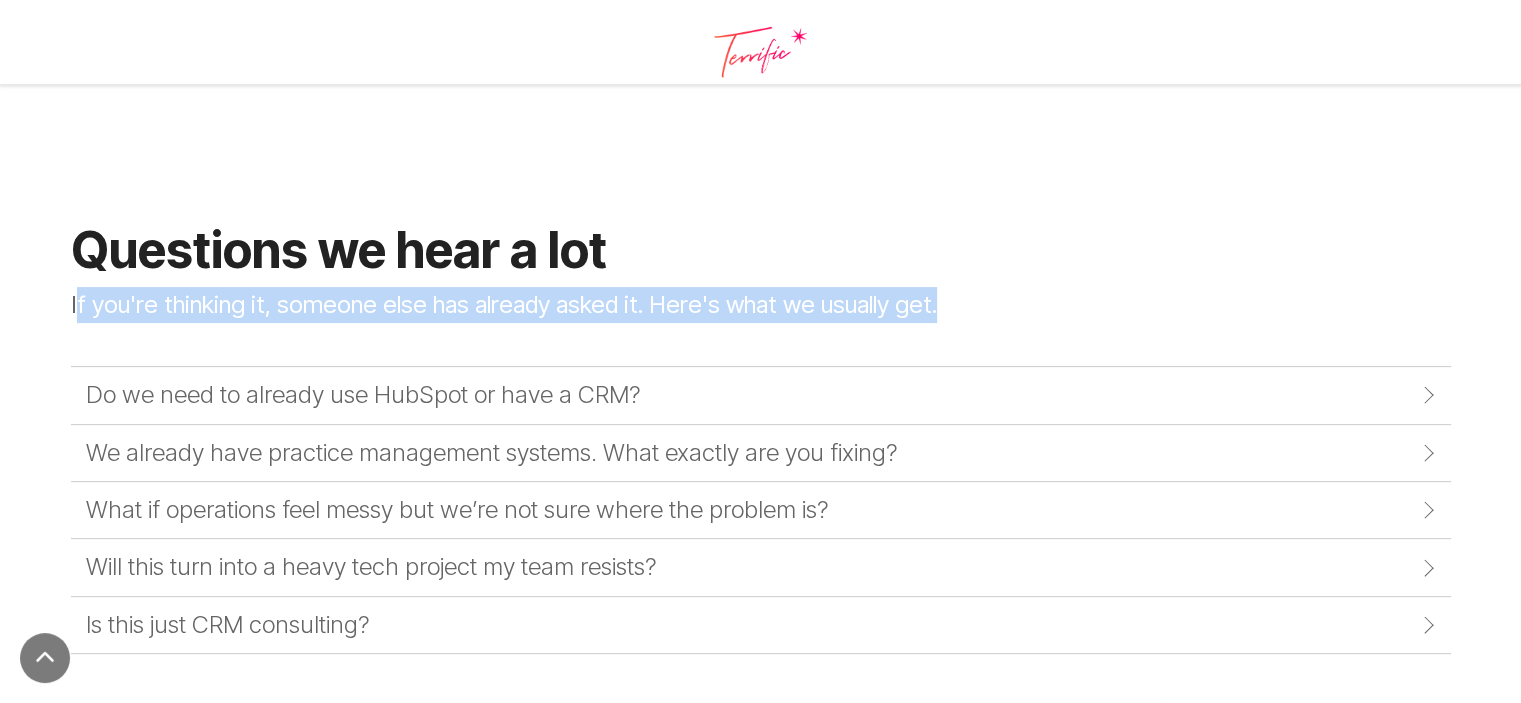 drag, startPoint x: 79, startPoint y: 302, endPoint x: 1065, endPoint y: 302, distance: 986 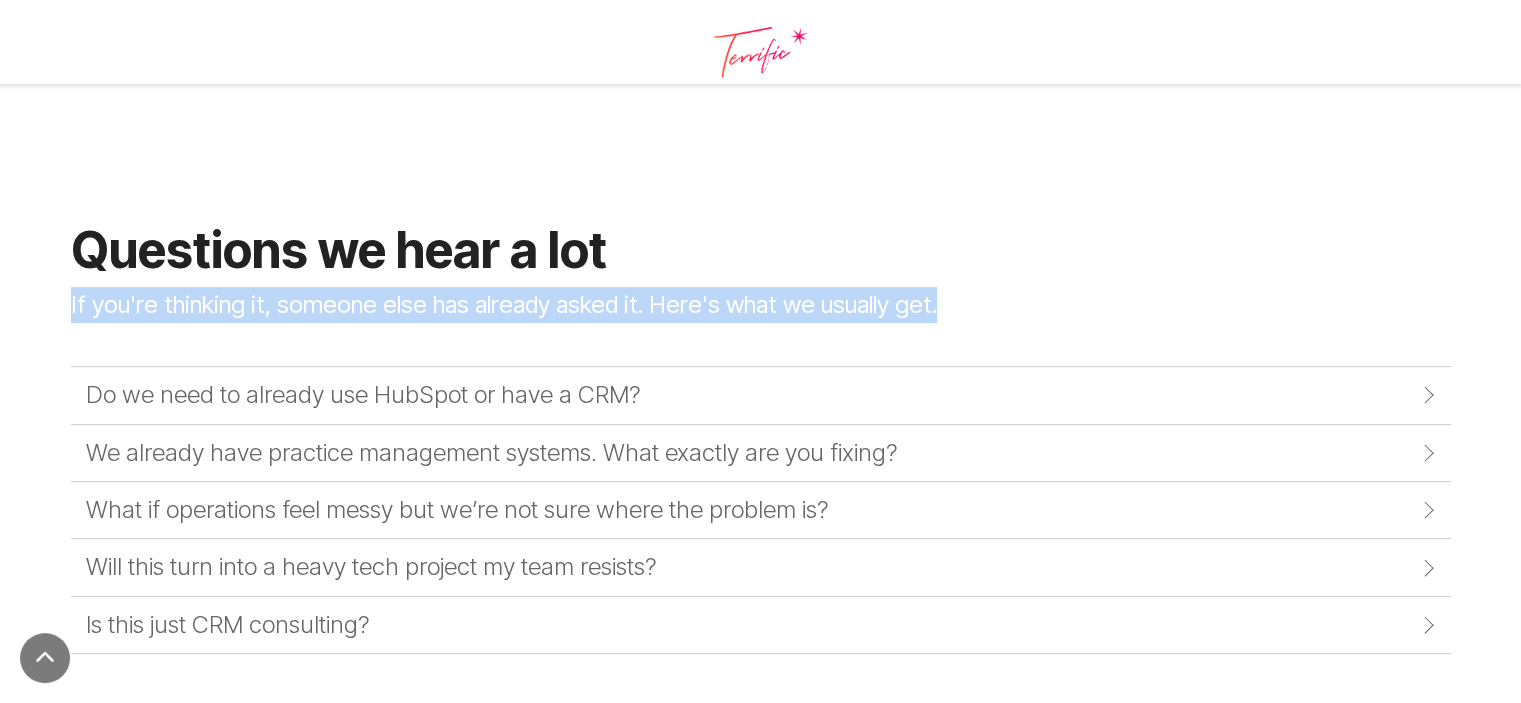 drag, startPoint x: 944, startPoint y: 304, endPoint x: 64, endPoint y: 304, distance: 880 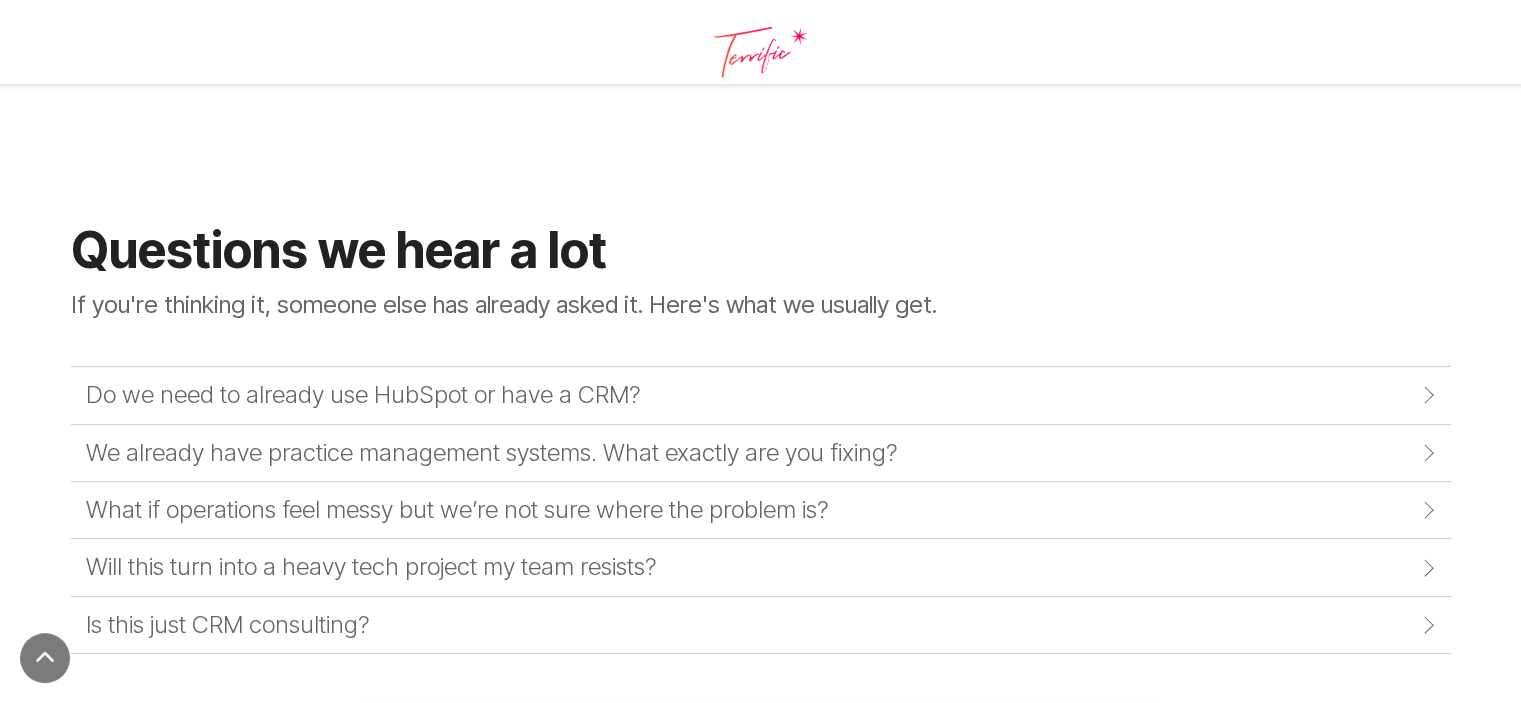 click on "Questions we hear a lot
If you're thinking it, someone else has already asked it. Here's what we usually get.
Do we need to already use HubSpot or have a CRM?
No.
Some firms engage us before choosing a CRM. Others already have tools that are underused or disconnected. We start by understanding how your firm actually operates — and build the systems around that reality.
We already have practice management systems. What exactly are you fixing?
We are not replacing your legal platforms.
We make existing systems work together through custom integrations and smart automation, so teams aren’t losing time switching between tools or chasing information manually." at bounding box center [761, 438] 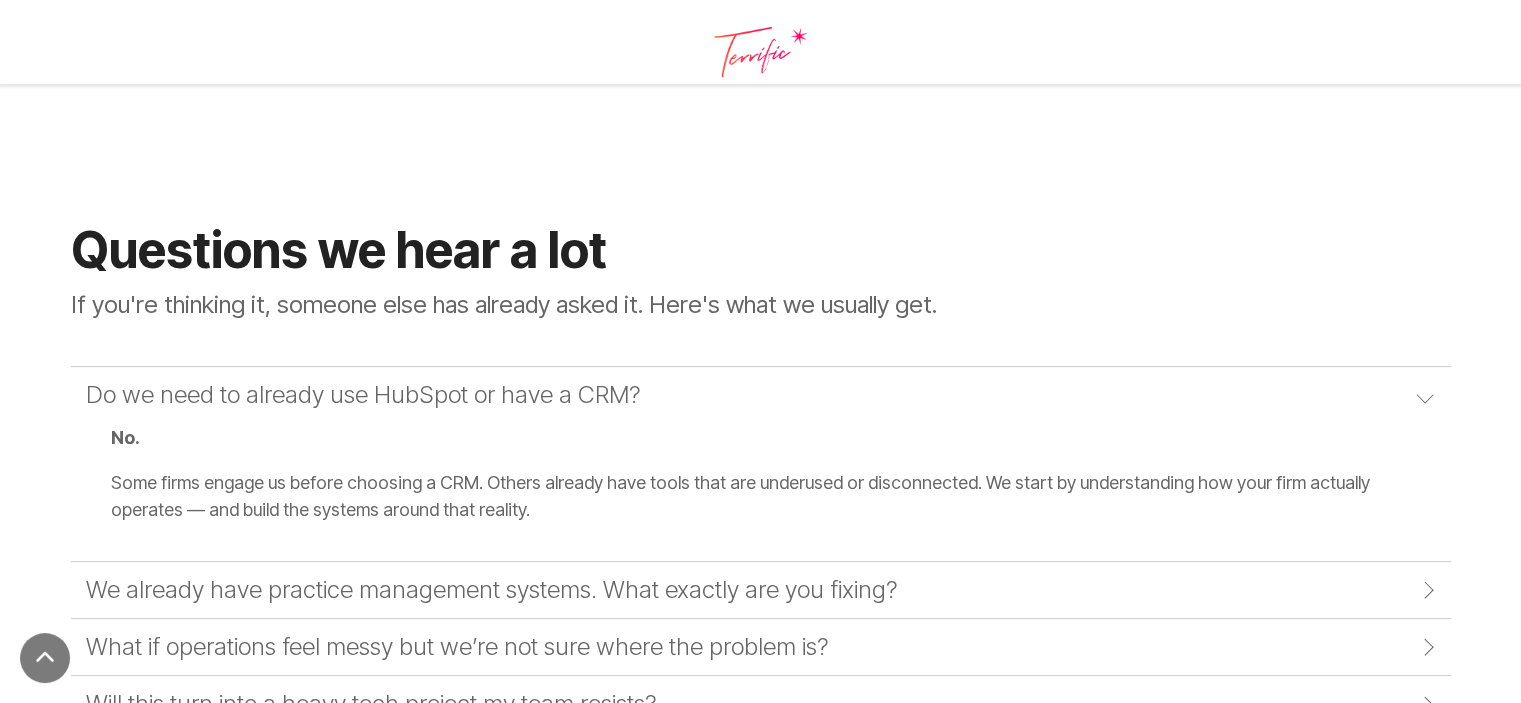 click on "Do we need to already use HubSpot or have a CRM?" at bounding box center (761, 395) 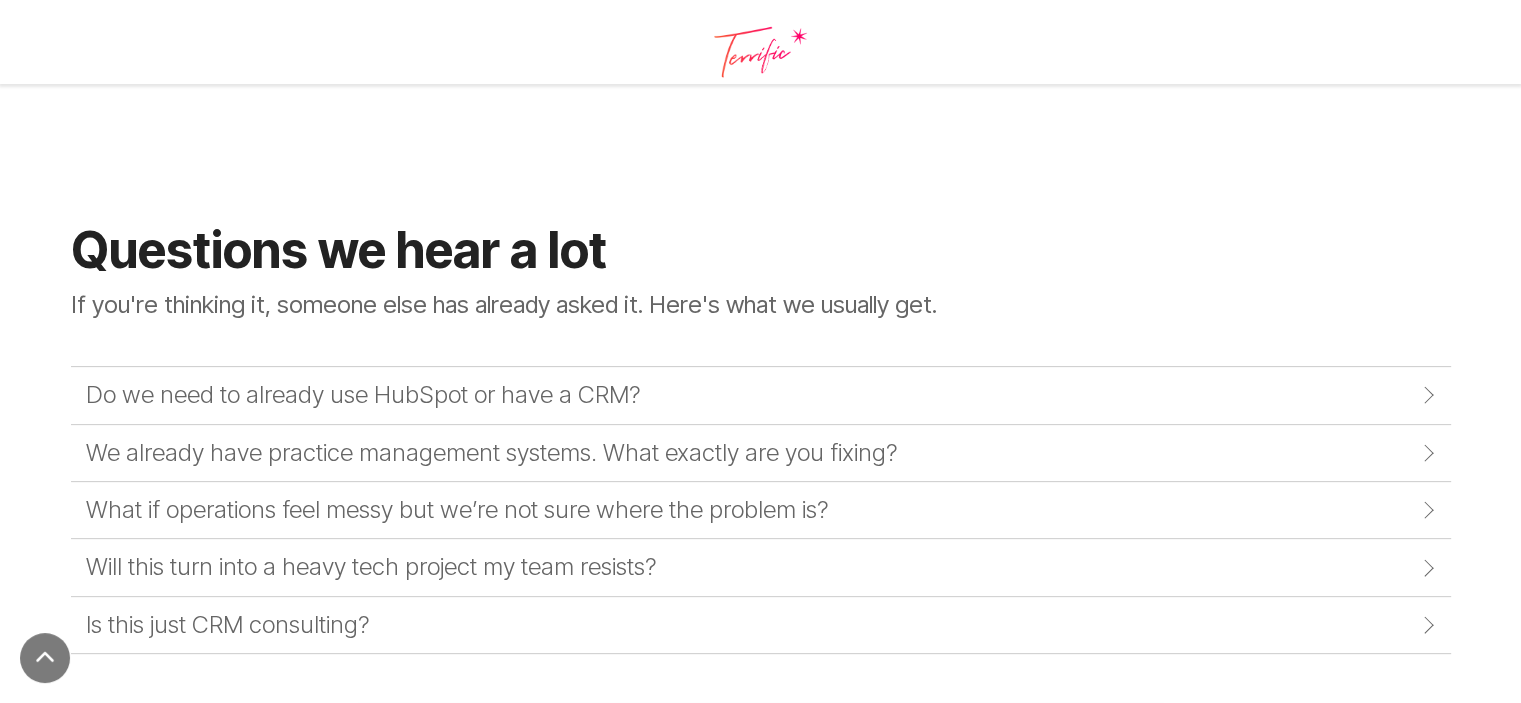 drag, startPoint x: 30, startPoint y: 381, endPoint x: 348, endPoint y: 397, distance: 318.40225 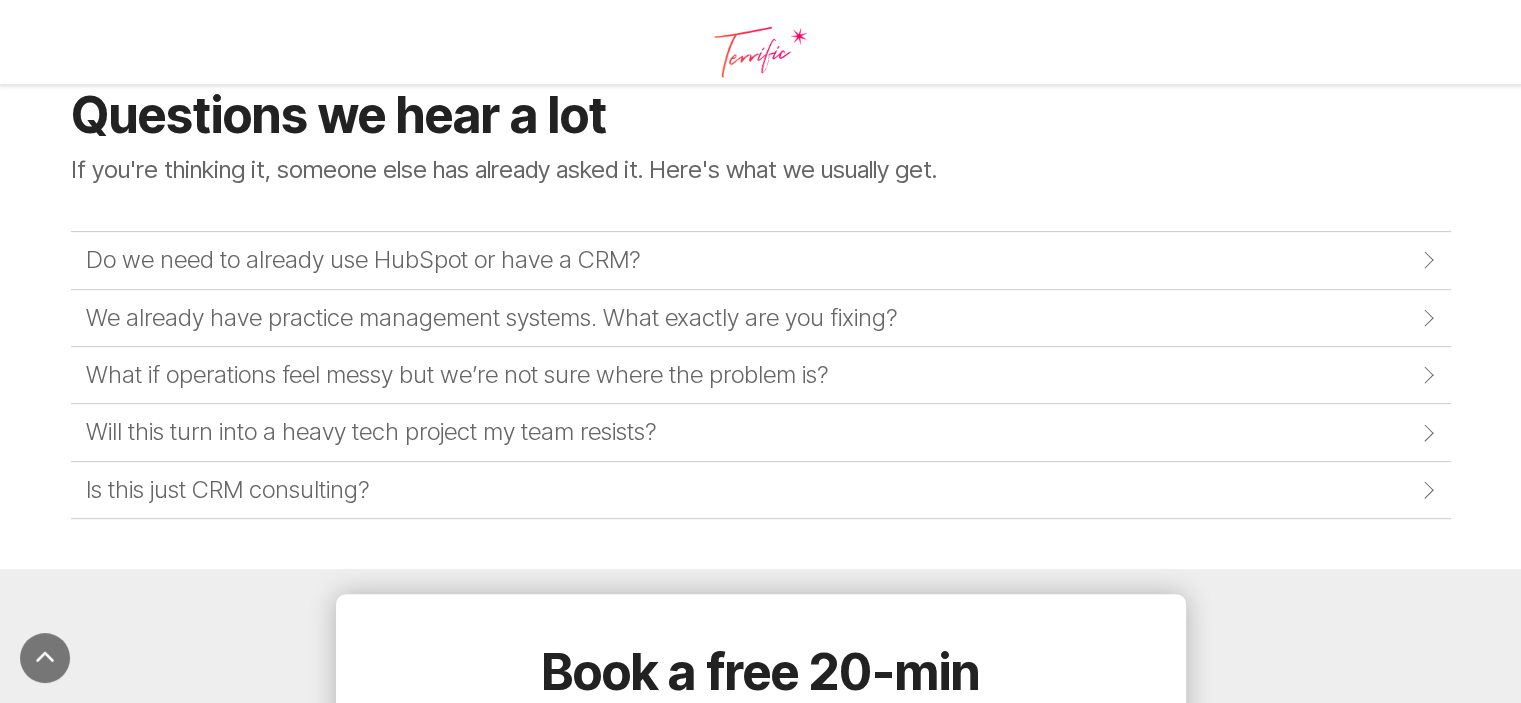 scroll, scrollTop: 8234, scrollLeft: 0, axis: vertical 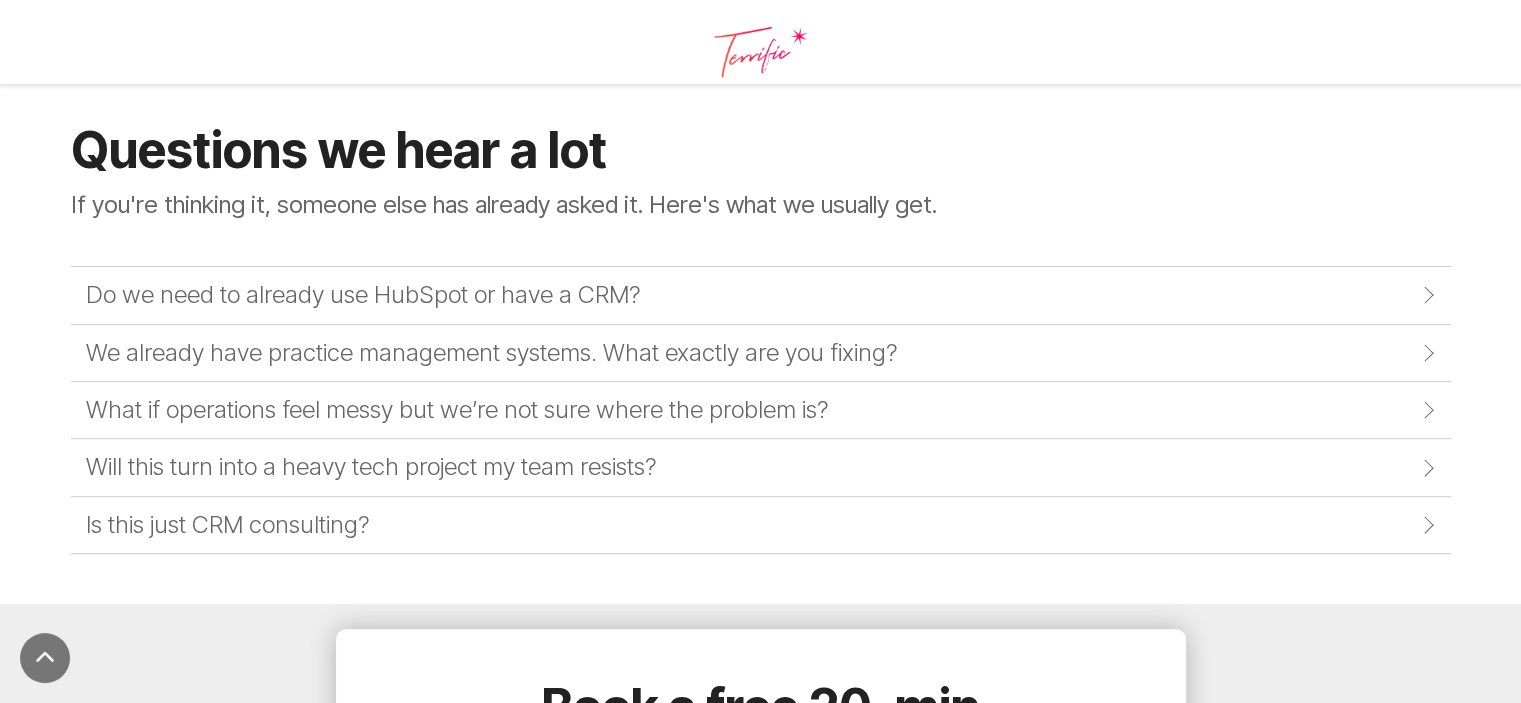 click on "We already have practice management systems. What exactly are you fixing?" at bounding box center (761, 353) 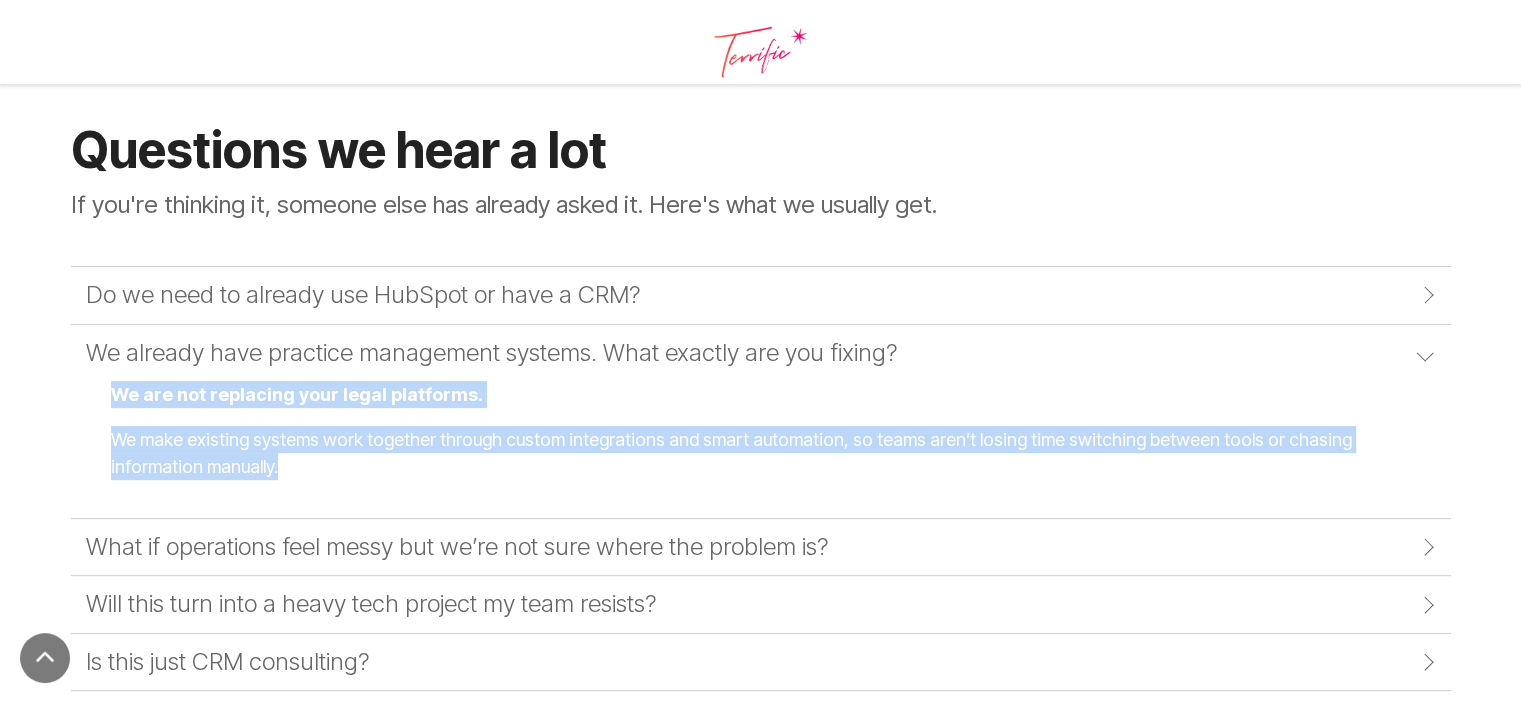 drag, startPoint x: 144, startPoint y: 398, endPoint x: 280, endPoint y: 477, distance: 157.28 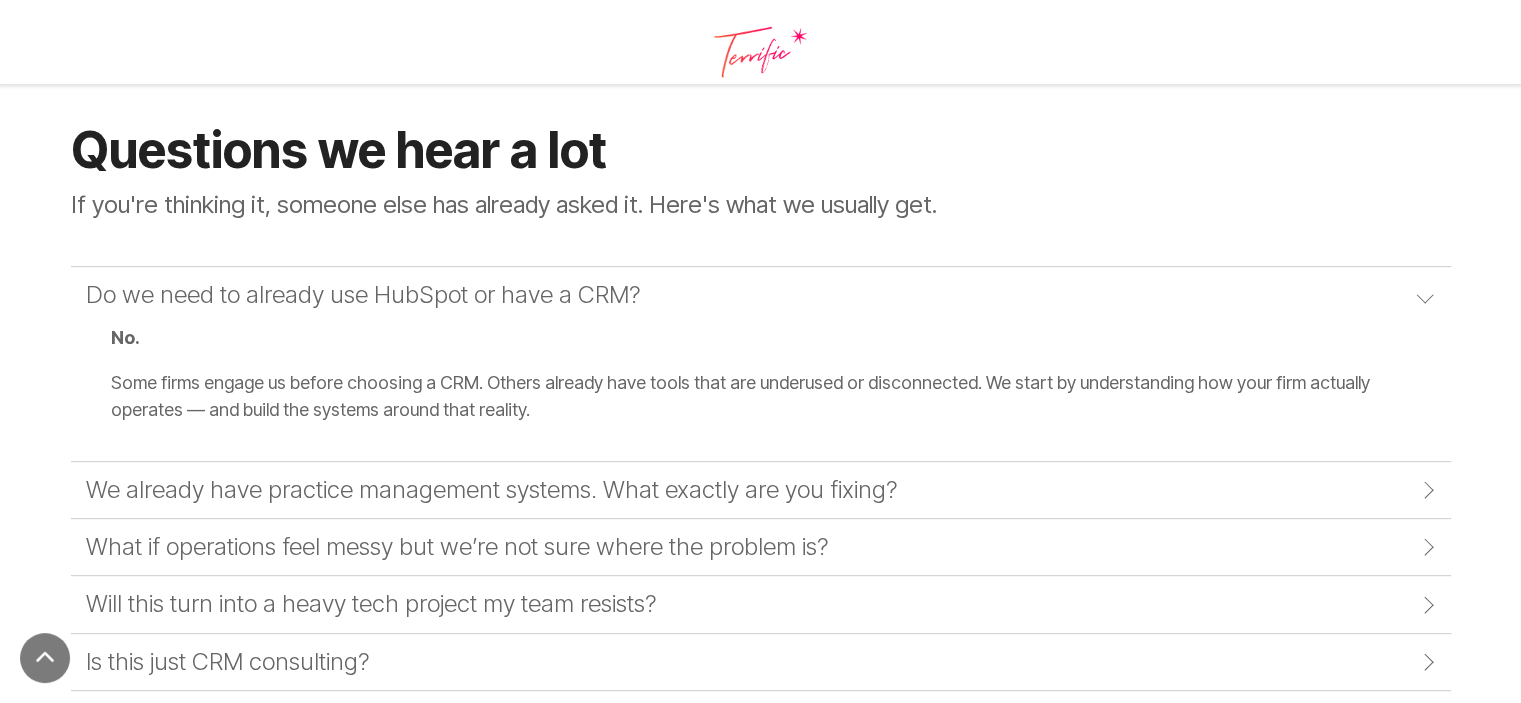 click on "Will this turn into a heavy tech project my team resists?" at bounding box center (371, 604) 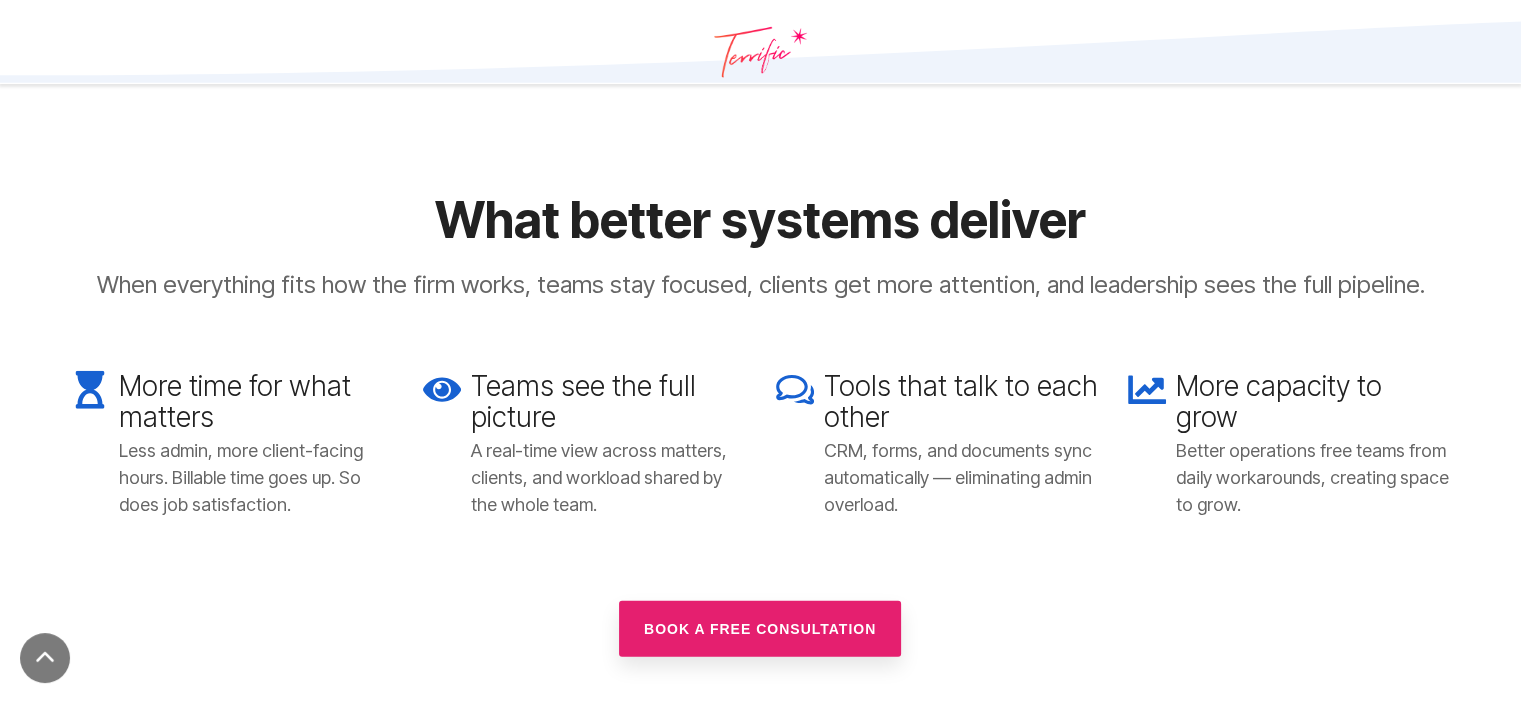 scroll, scrollTop: 4934, scrollLeft: 0, axis: vertical 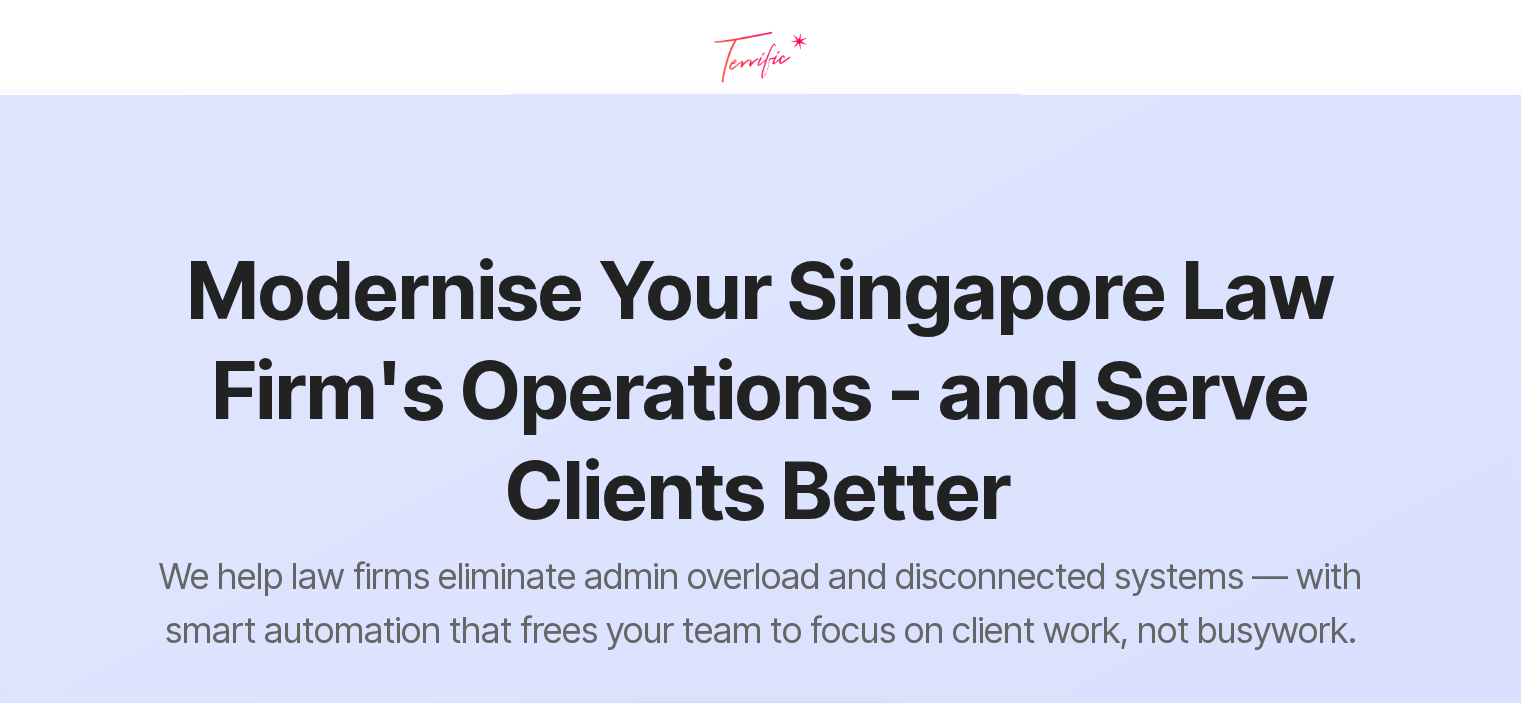 click at bounding box center (761, 57) 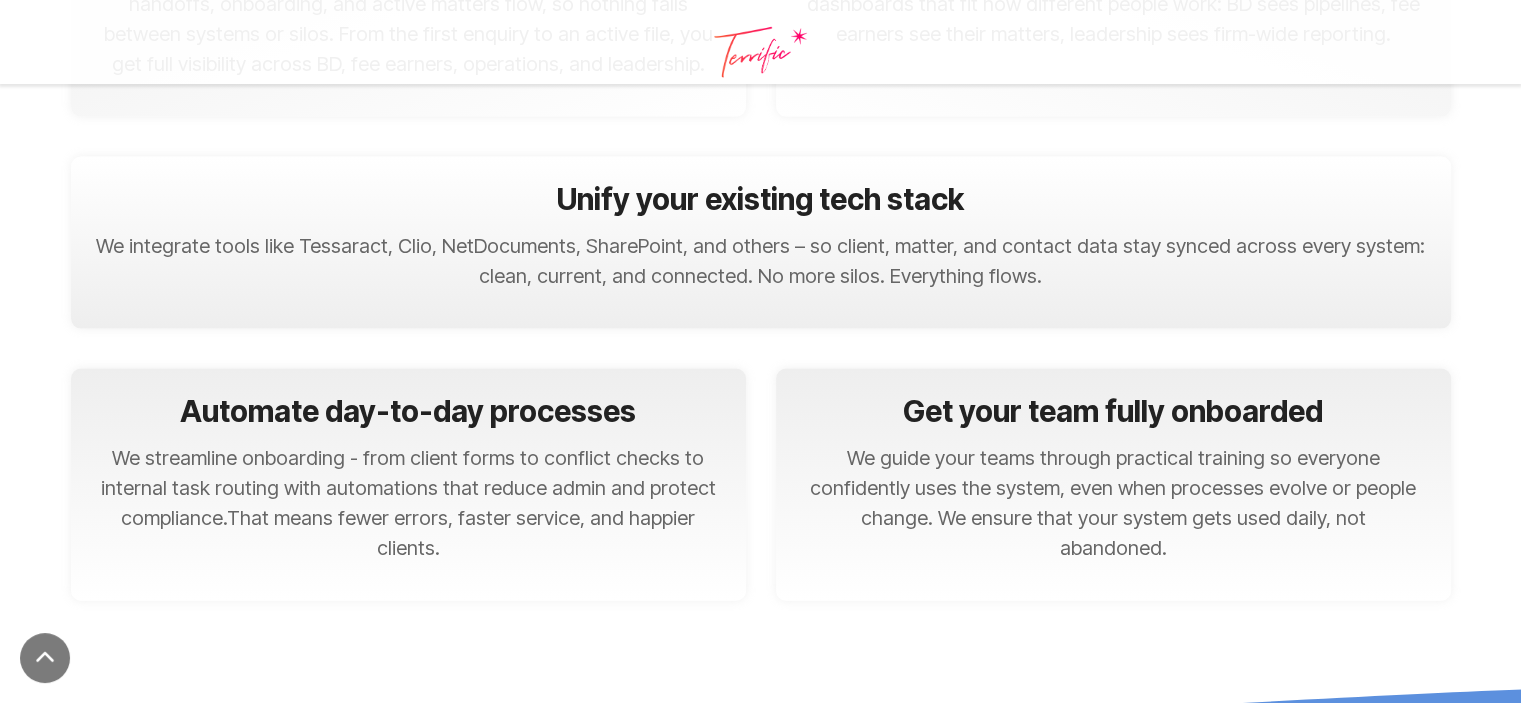 scroll, scrollTop: 5000, scrollLeft: 0, axis: vertical 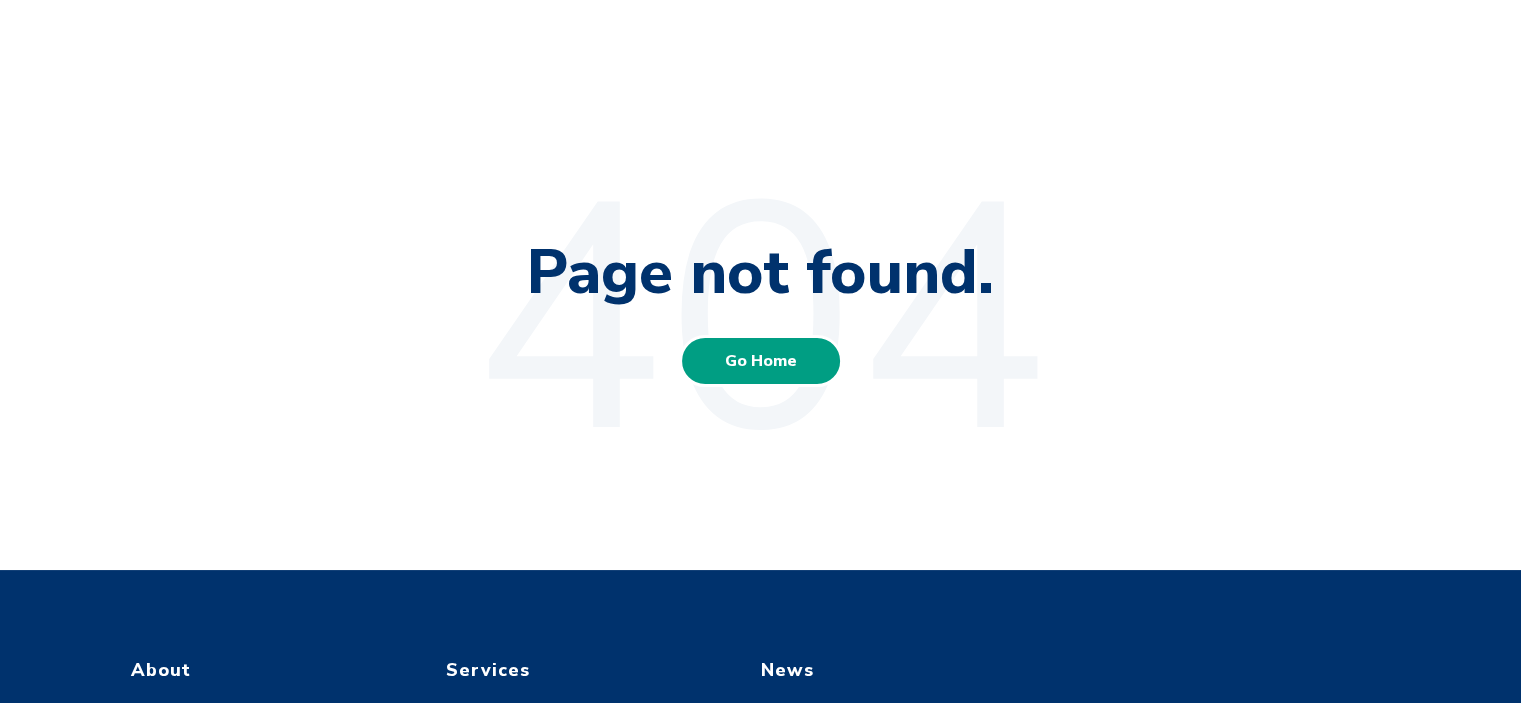 click on "Go Home" at bounding box center [761, 361] 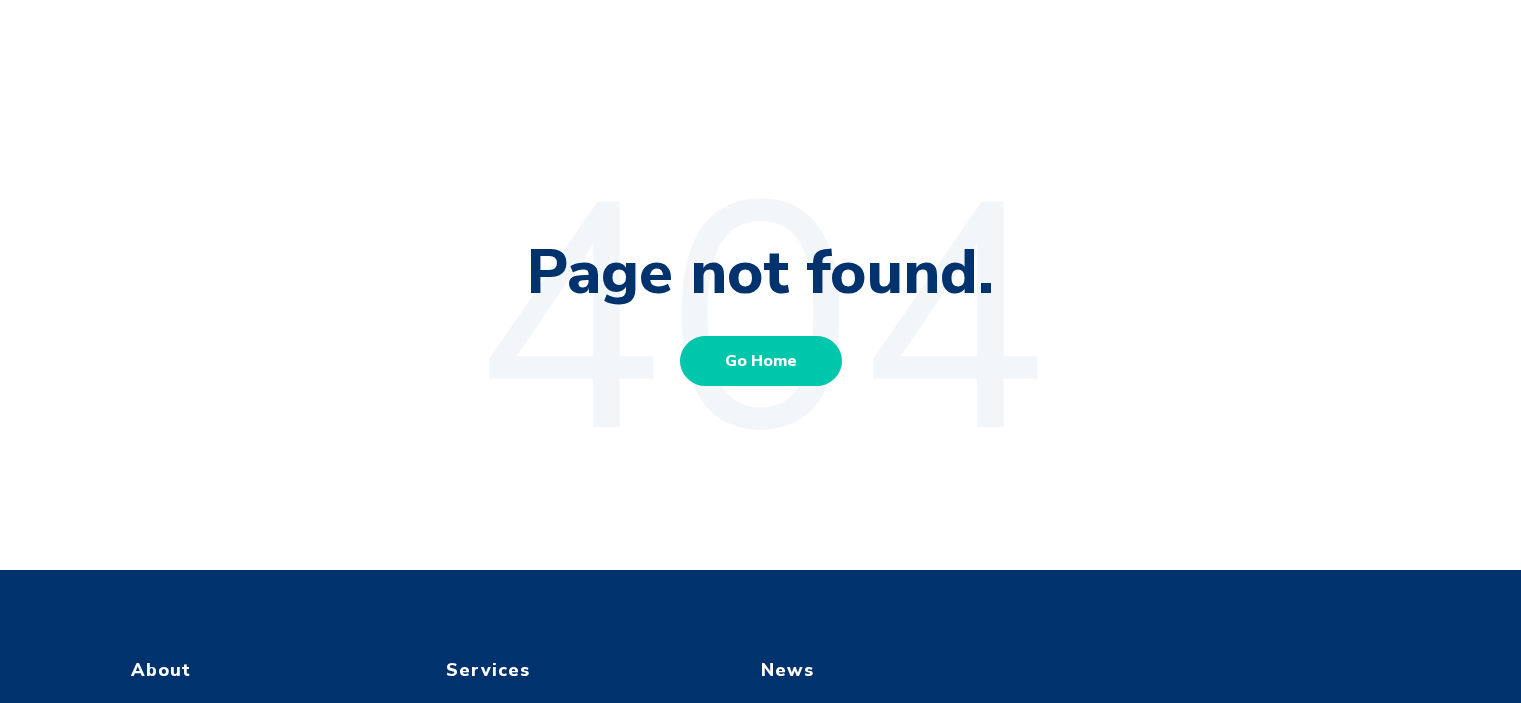 scroll, scrollTop: 0, scrollLeft: 0, axis: both 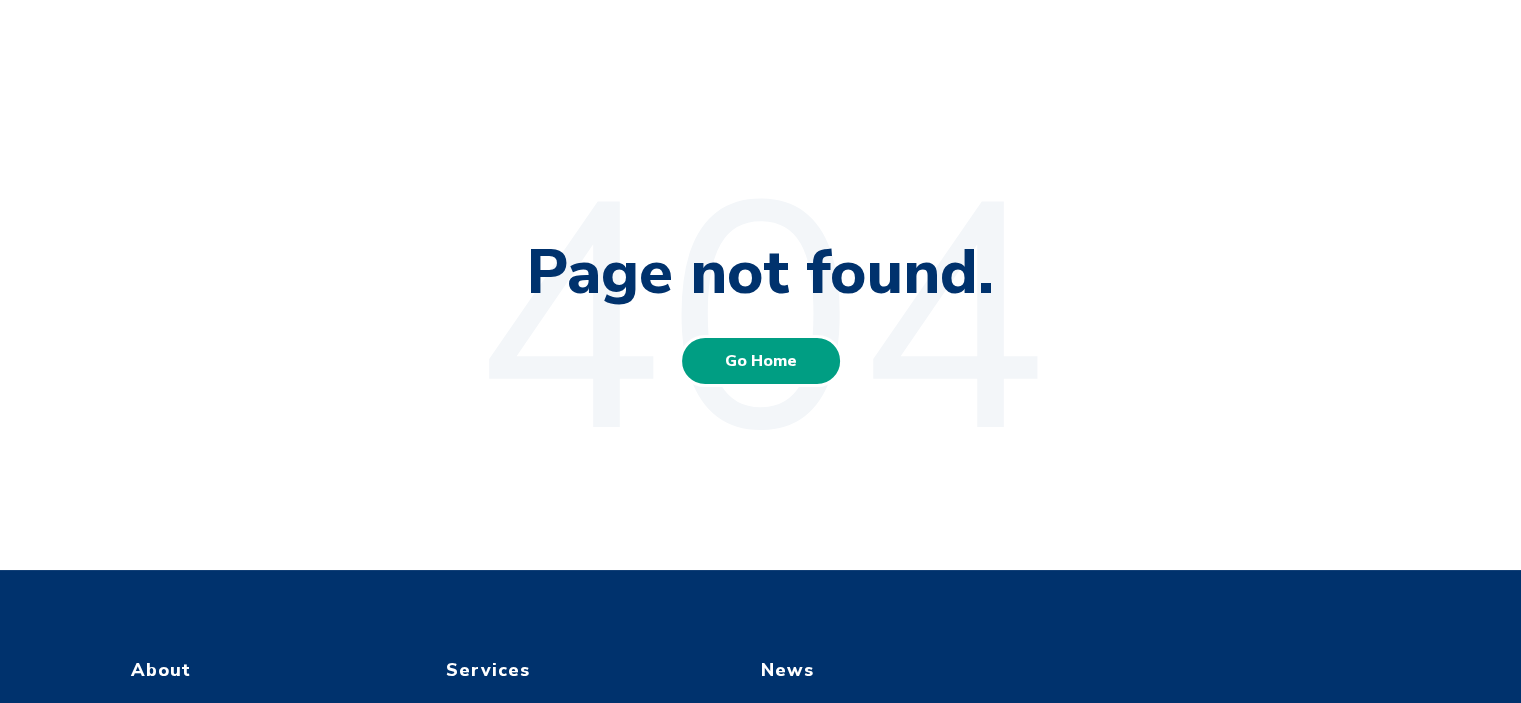 click on "Go Home" at bounding box center (761, 361) 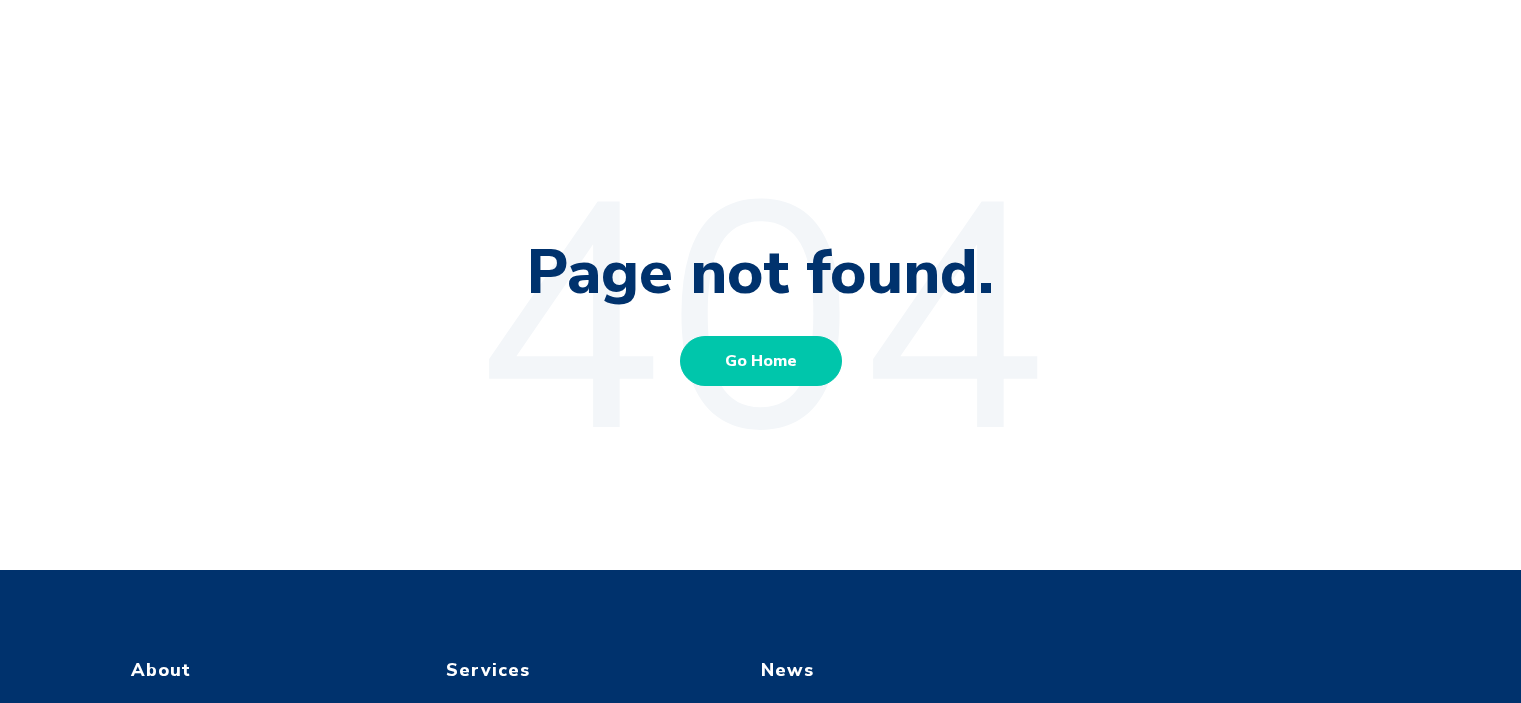 scroll, scrollTop: 0, scrollLeft: 0, axis: both 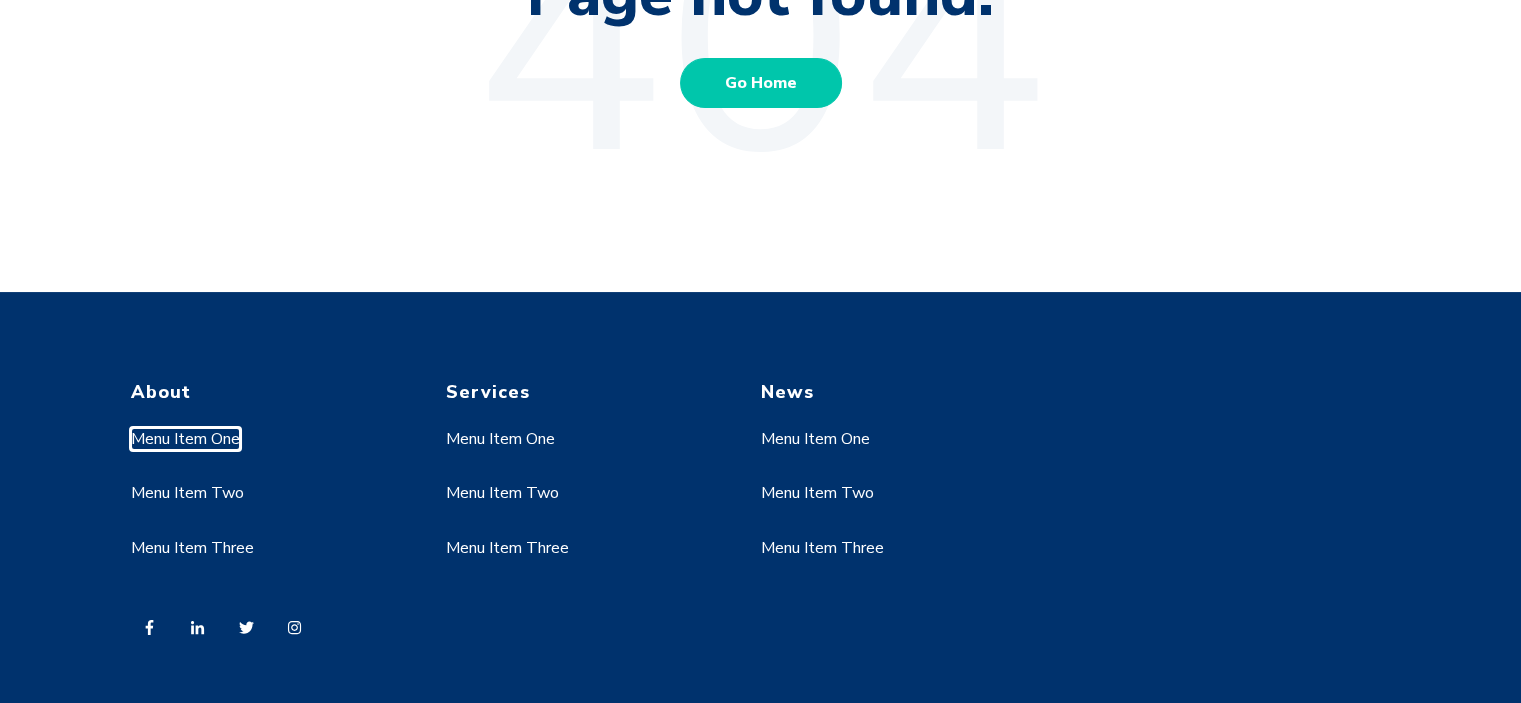 click on "Menu Item One" at bounding box center (185, 439) 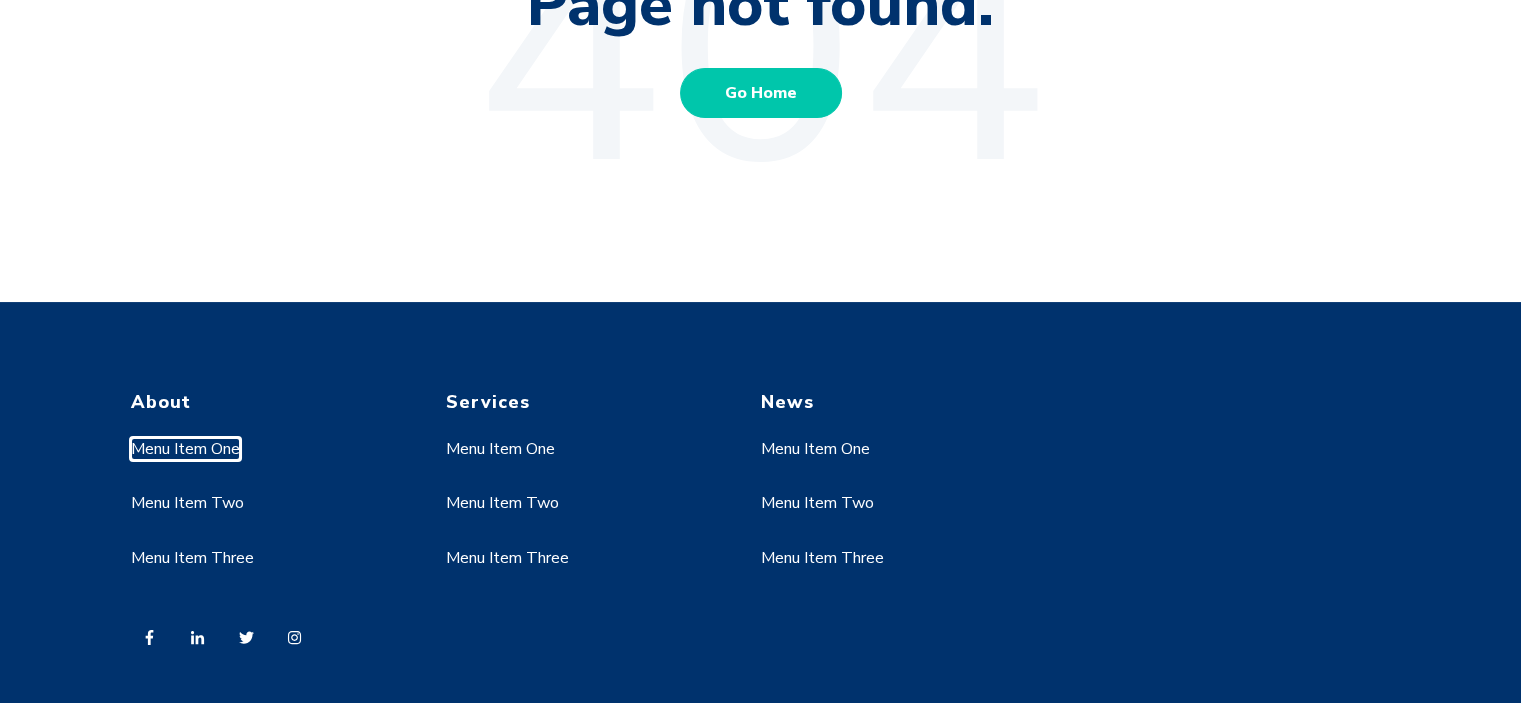 scroll, scrollTop: 278, scrollLeft: 0, axis: vertical 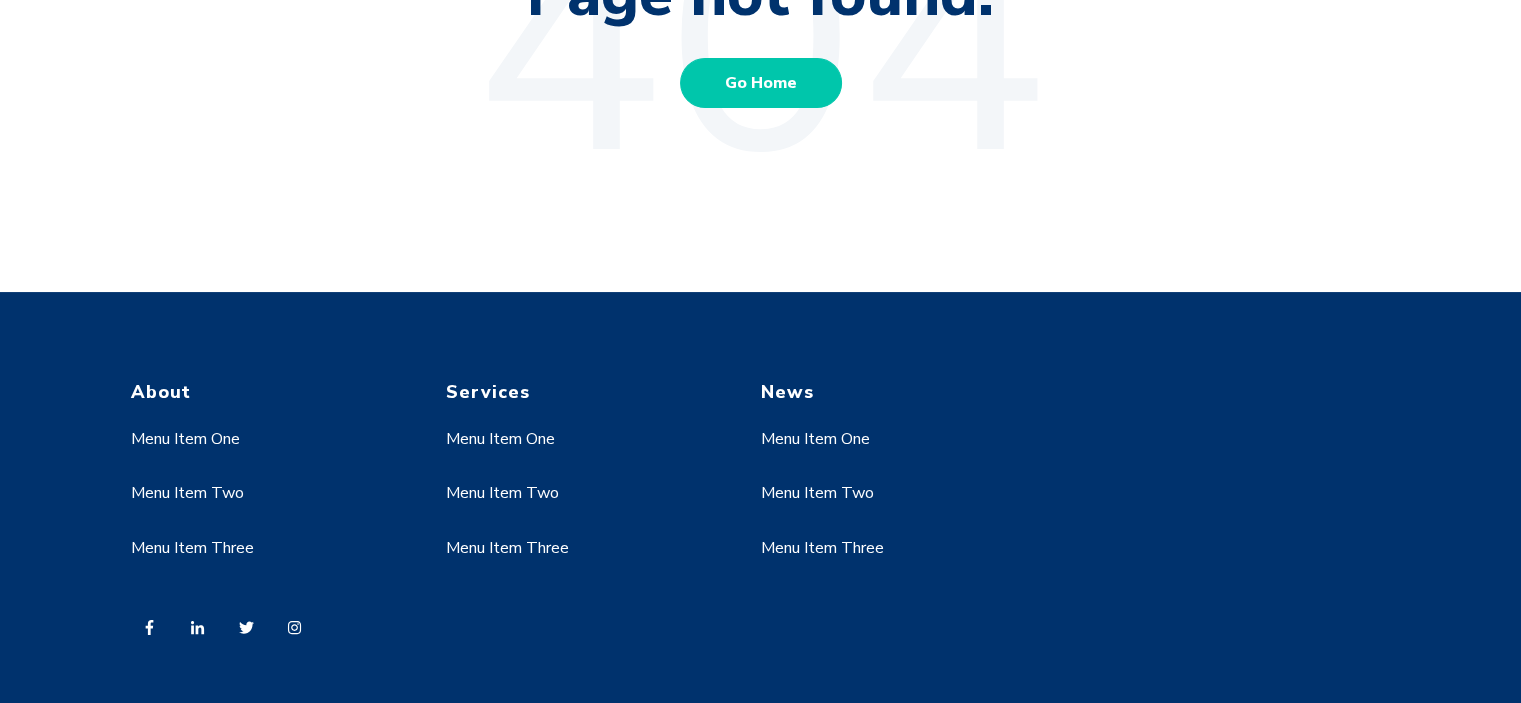 click on "About" at bounding box center (269, 392) 